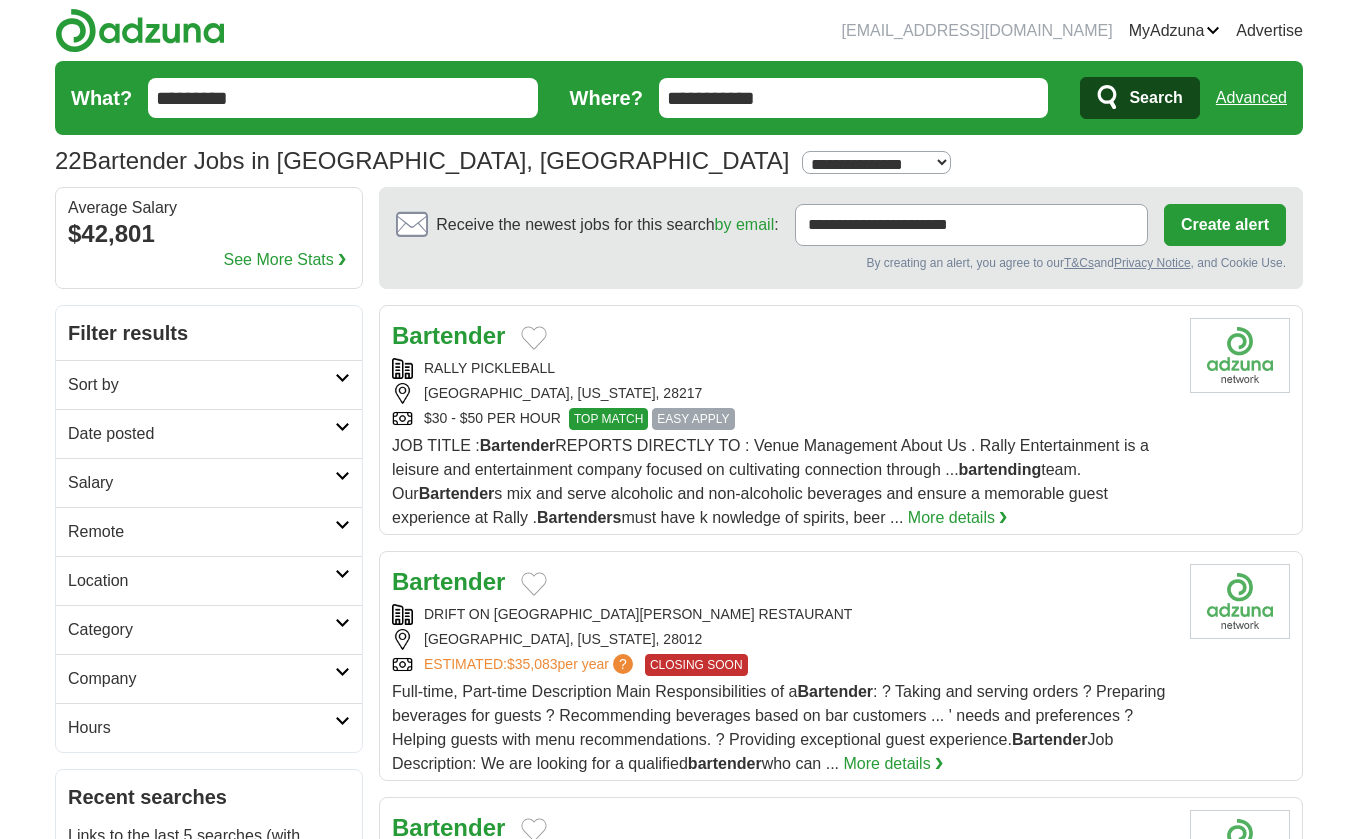 scroll, scrollTop: 0, scrollLeft: 0, axis: both 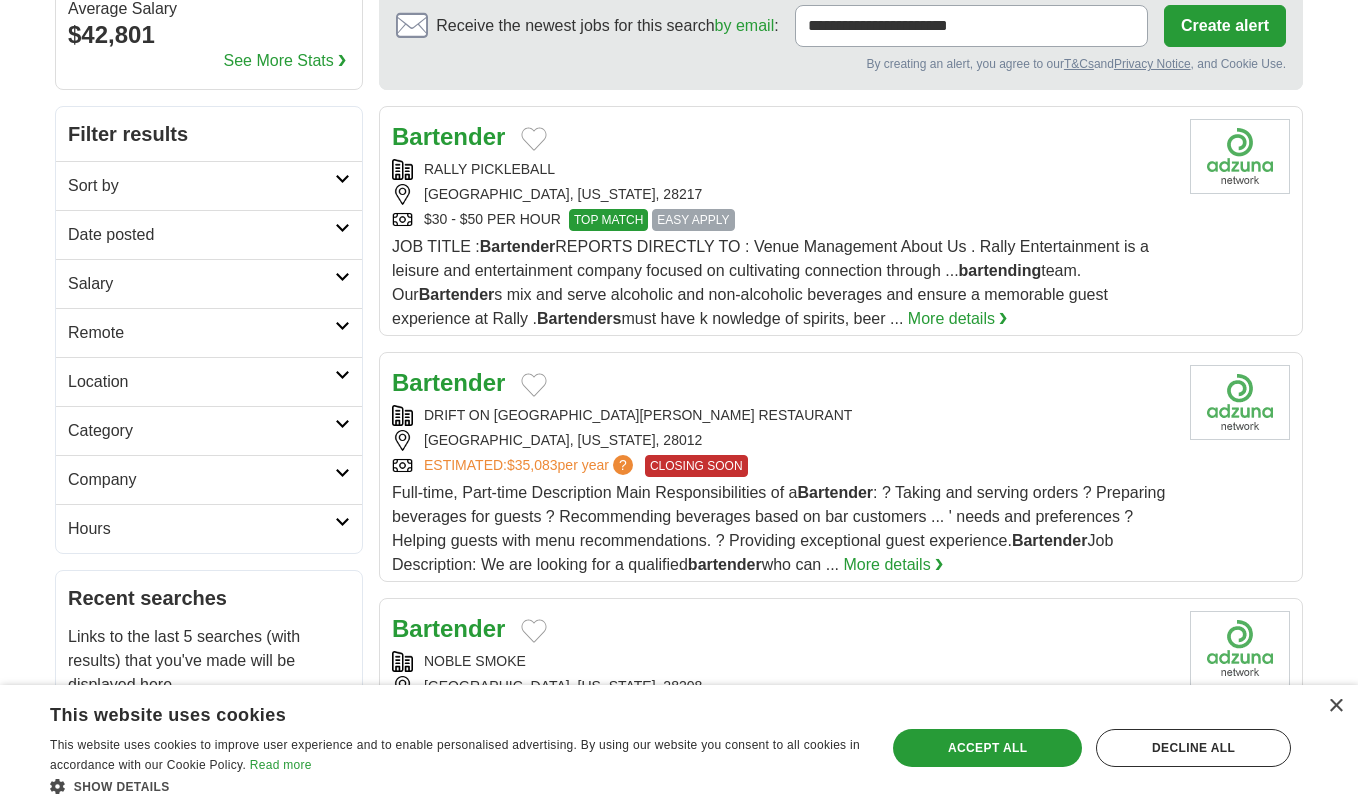 click on "RALLY PICKLEBALL" at bounding box center [783, 169] 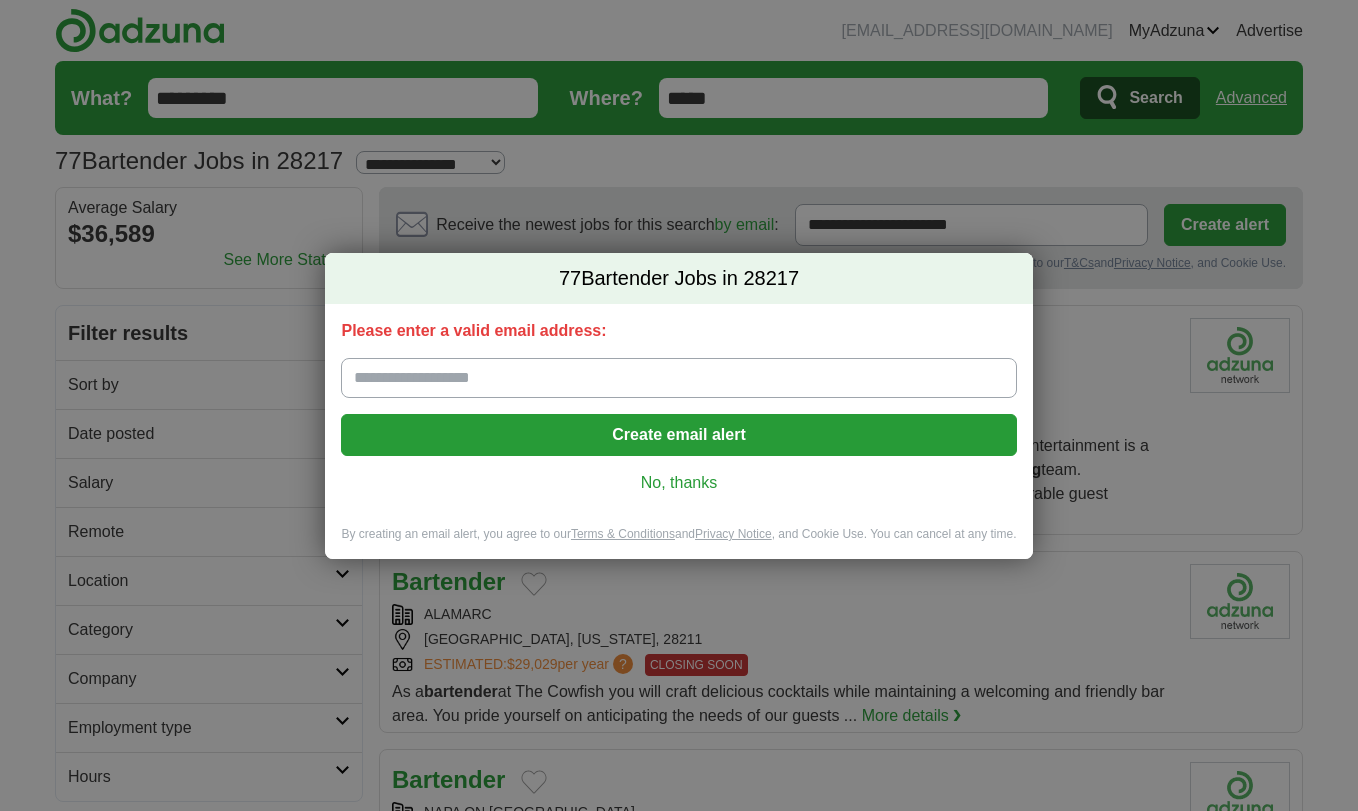 scroll, scrollTop: 0, scrollLeft: 0, axis: both 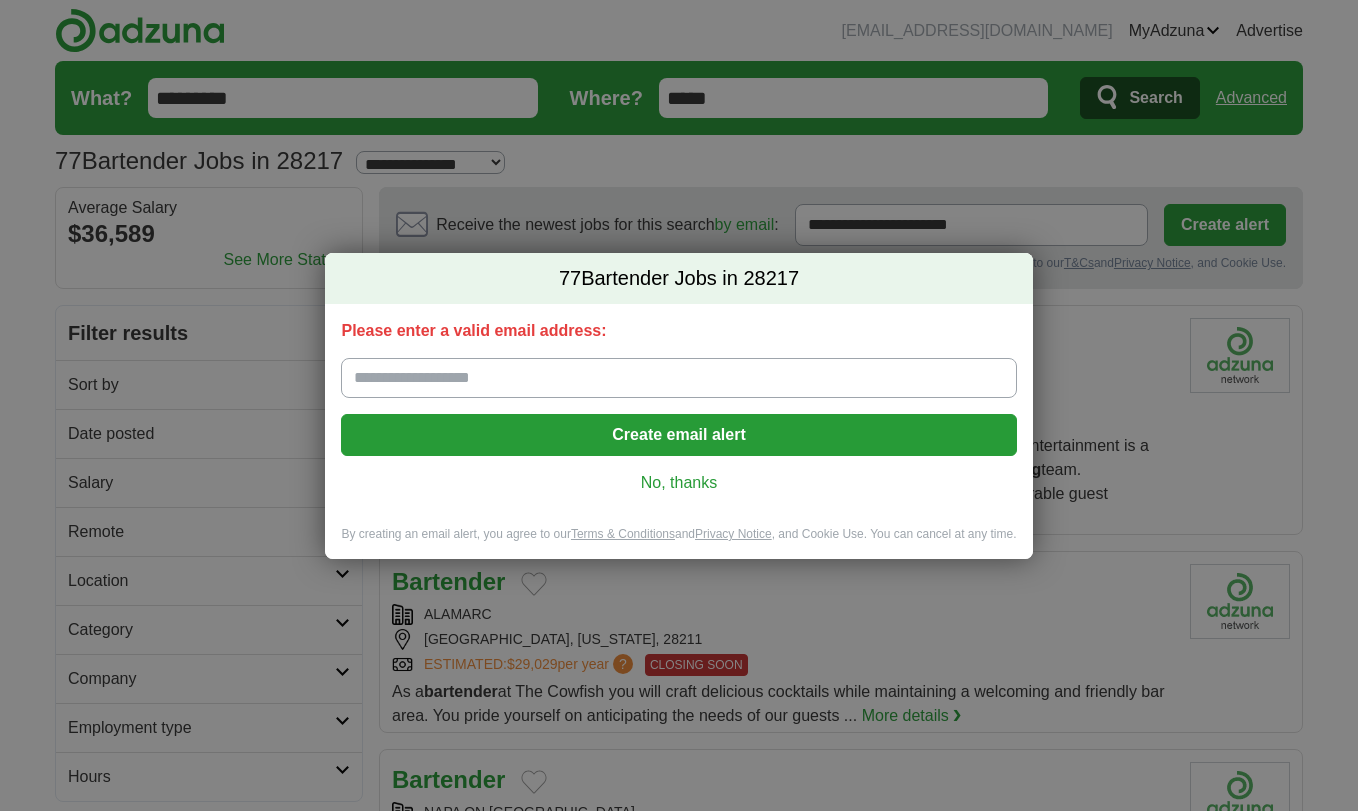 click on "Please enter a valid email address:" at bounding box center [678, 378] 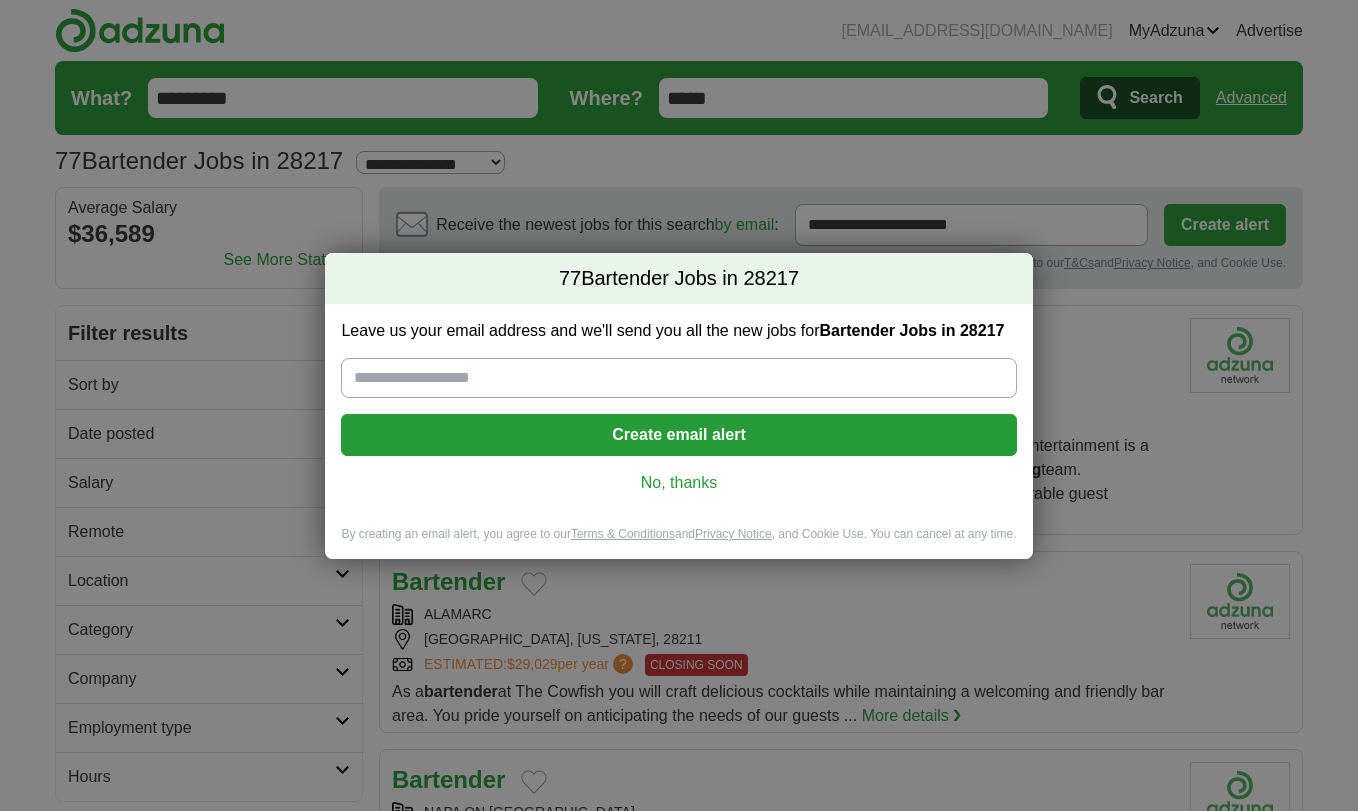 type on "**********" 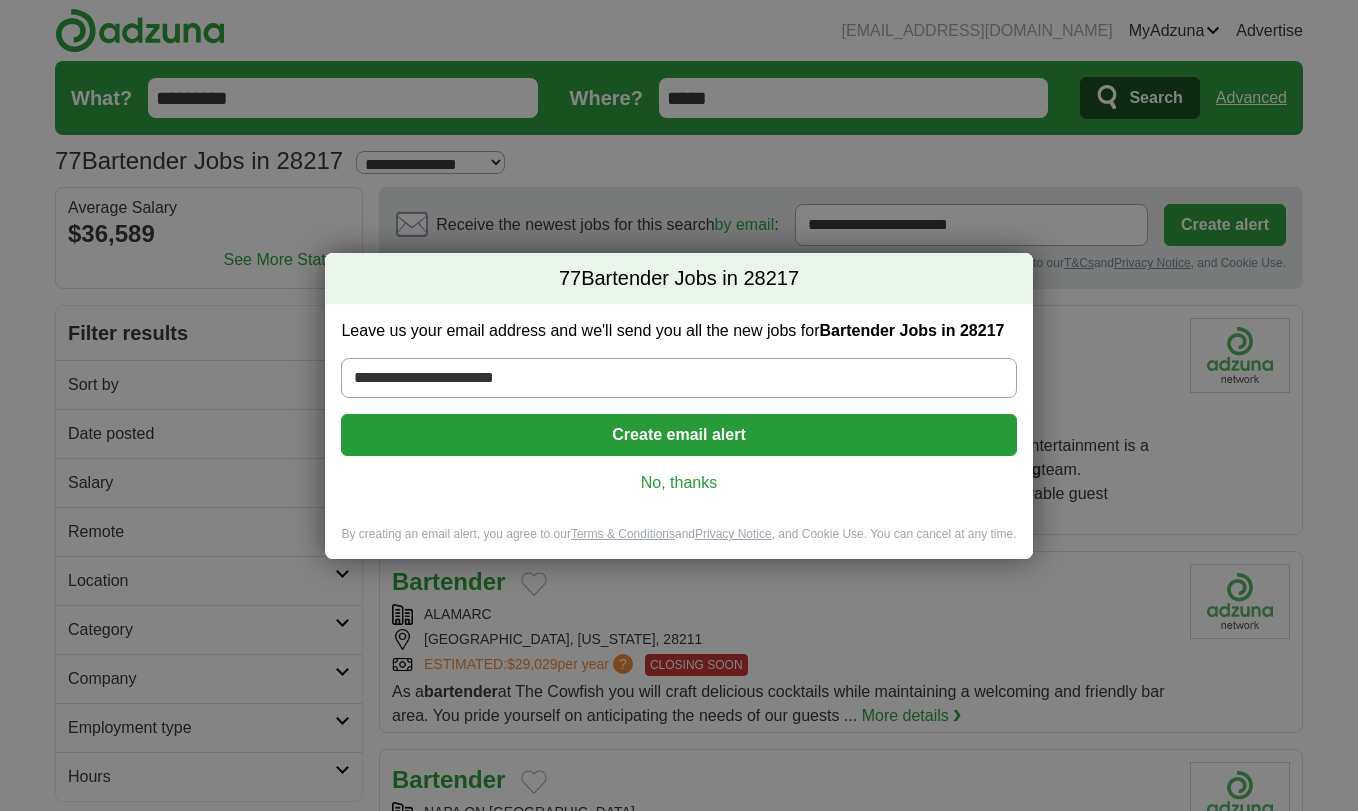 click on "Create email alert" at bounding box center [678, 435] 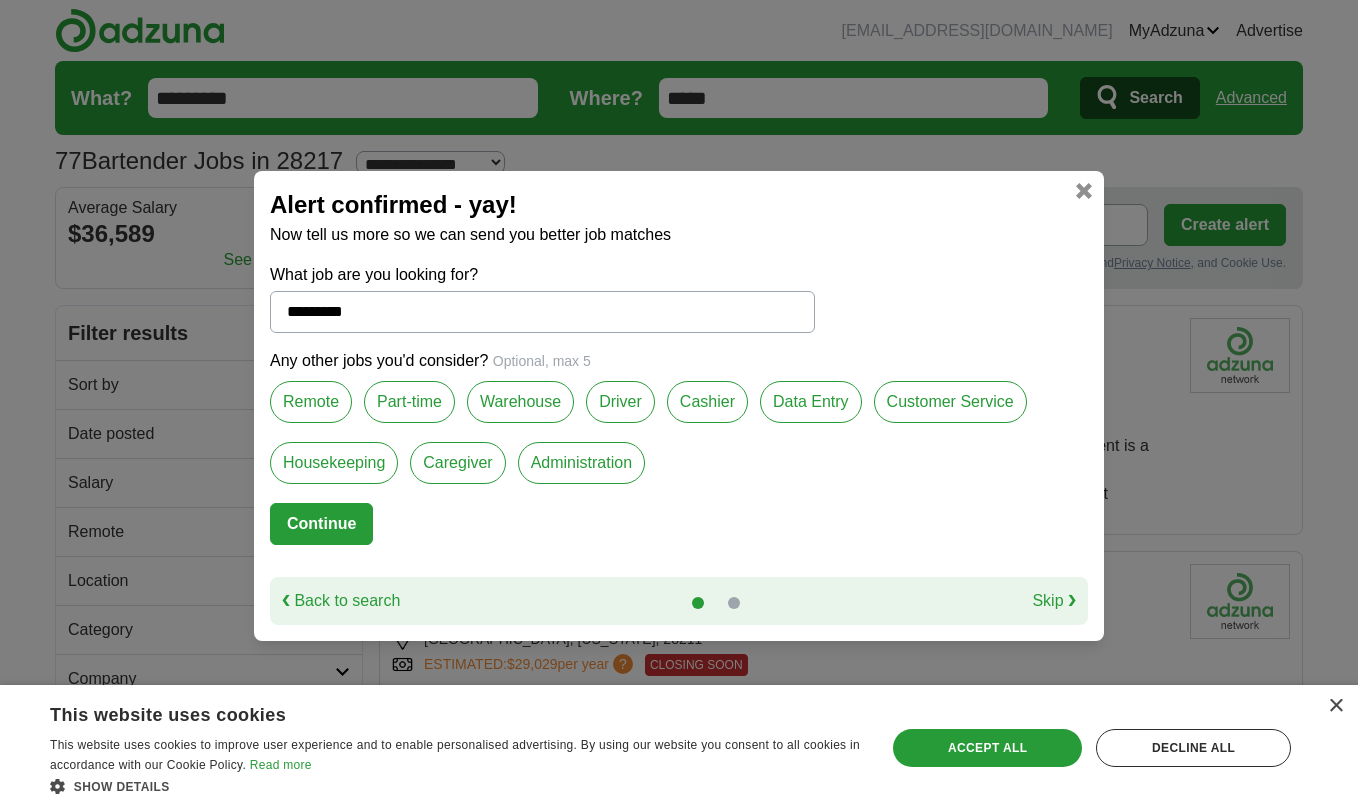 click on "Skip ❯" at bounding box center (1054, 601) 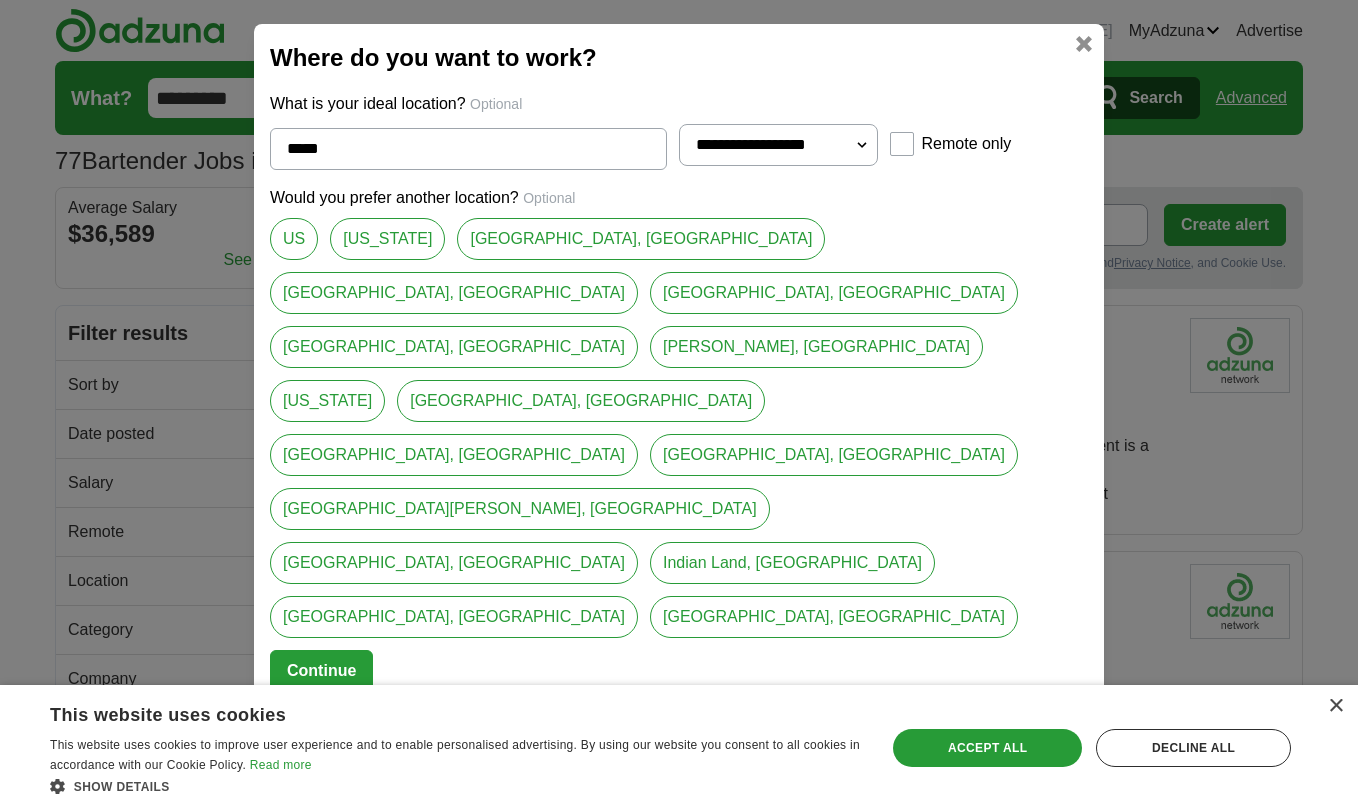 click on "*****" at bounding box center [468, 149] 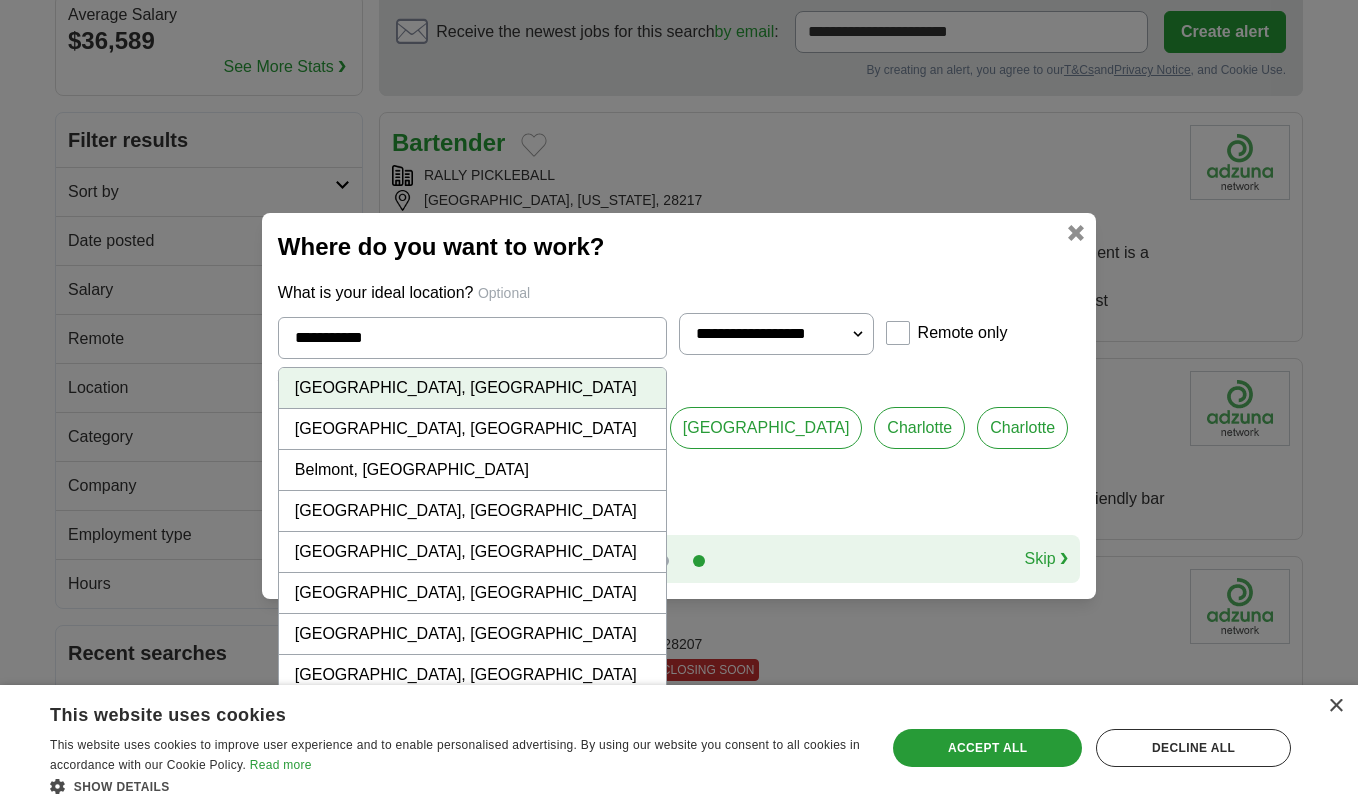 scroll, scrollTop: 196, scrollLeft: 0, axis: vertical 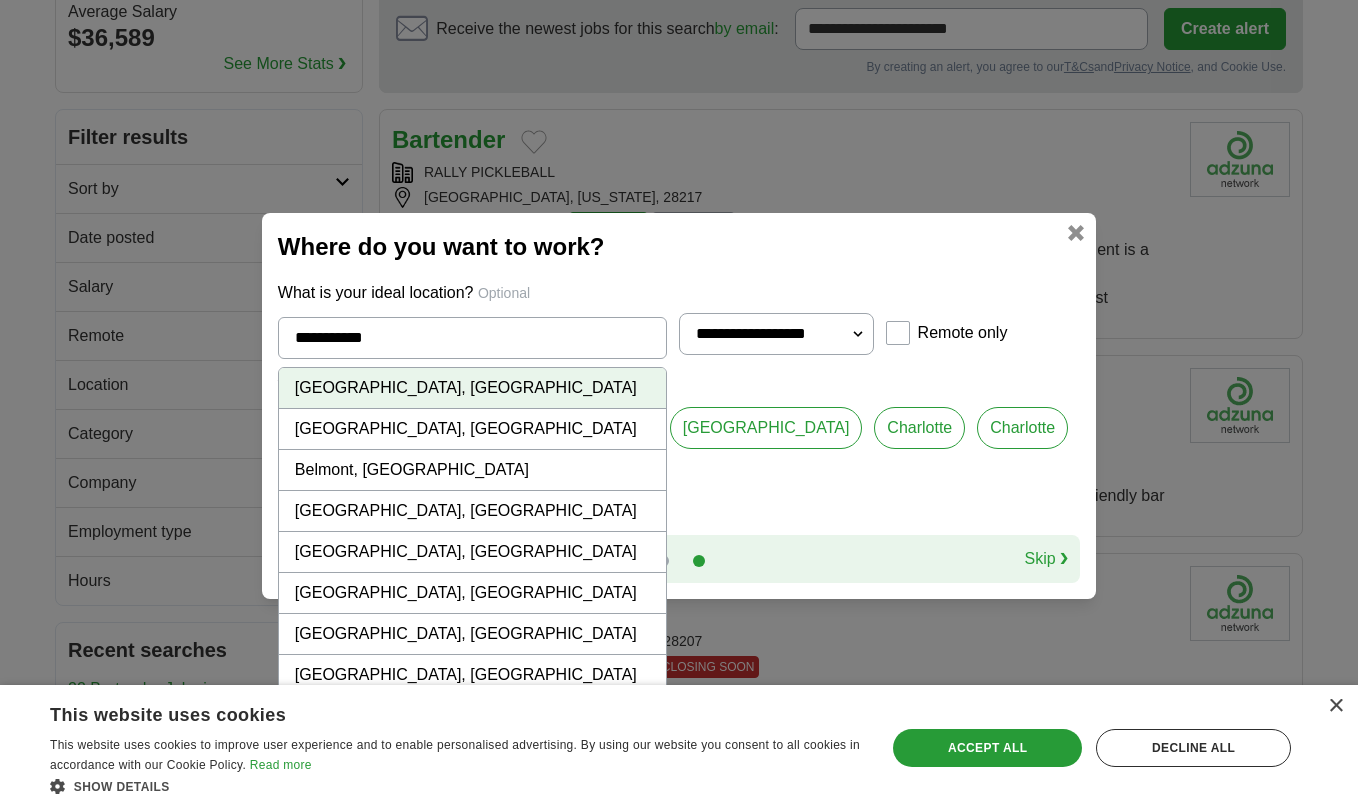 type on "**********" 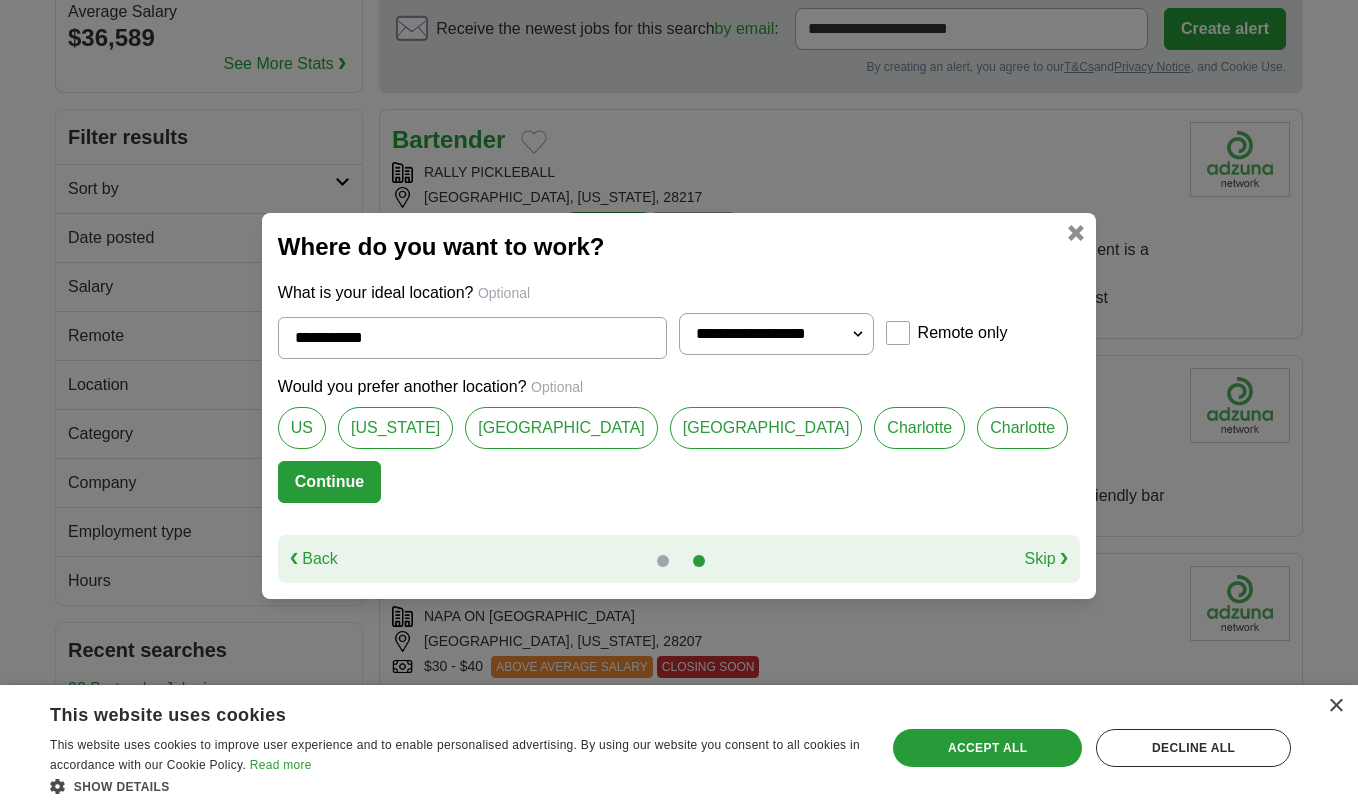 click on "❮ Back" at bounding box center [314, 559] 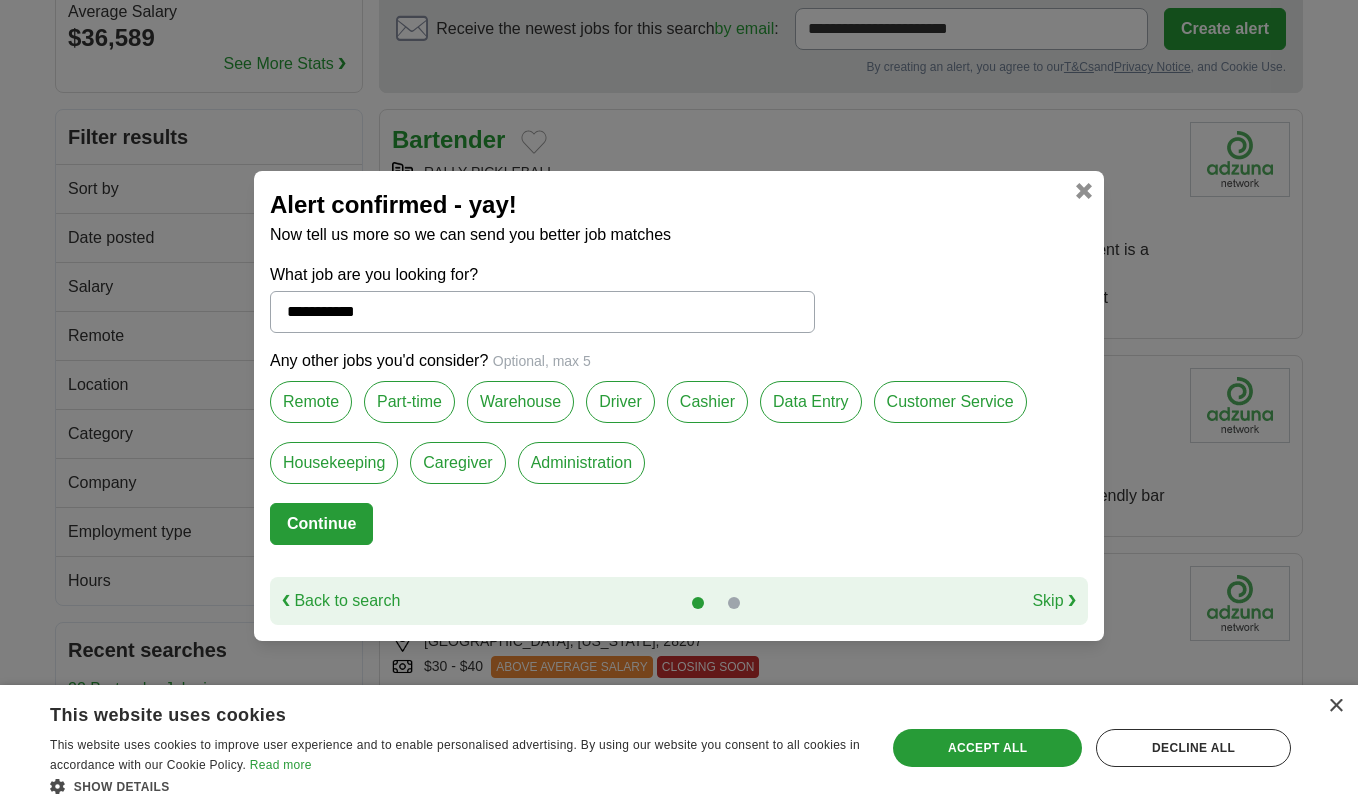 click on "❮ Back to search" at bounding box center [341, 601] 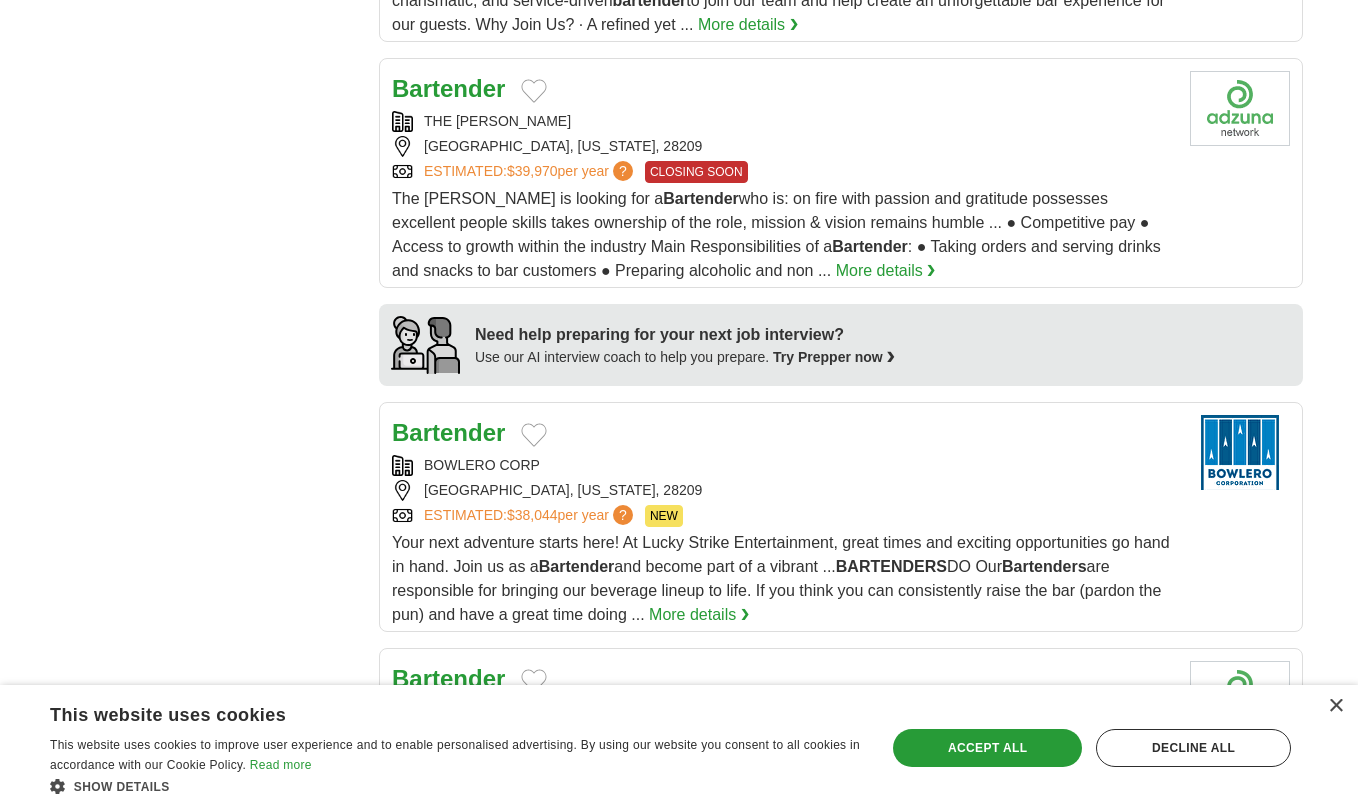 scroll, scrollTop: 1512, scrollLeft: 0, axis: vertical 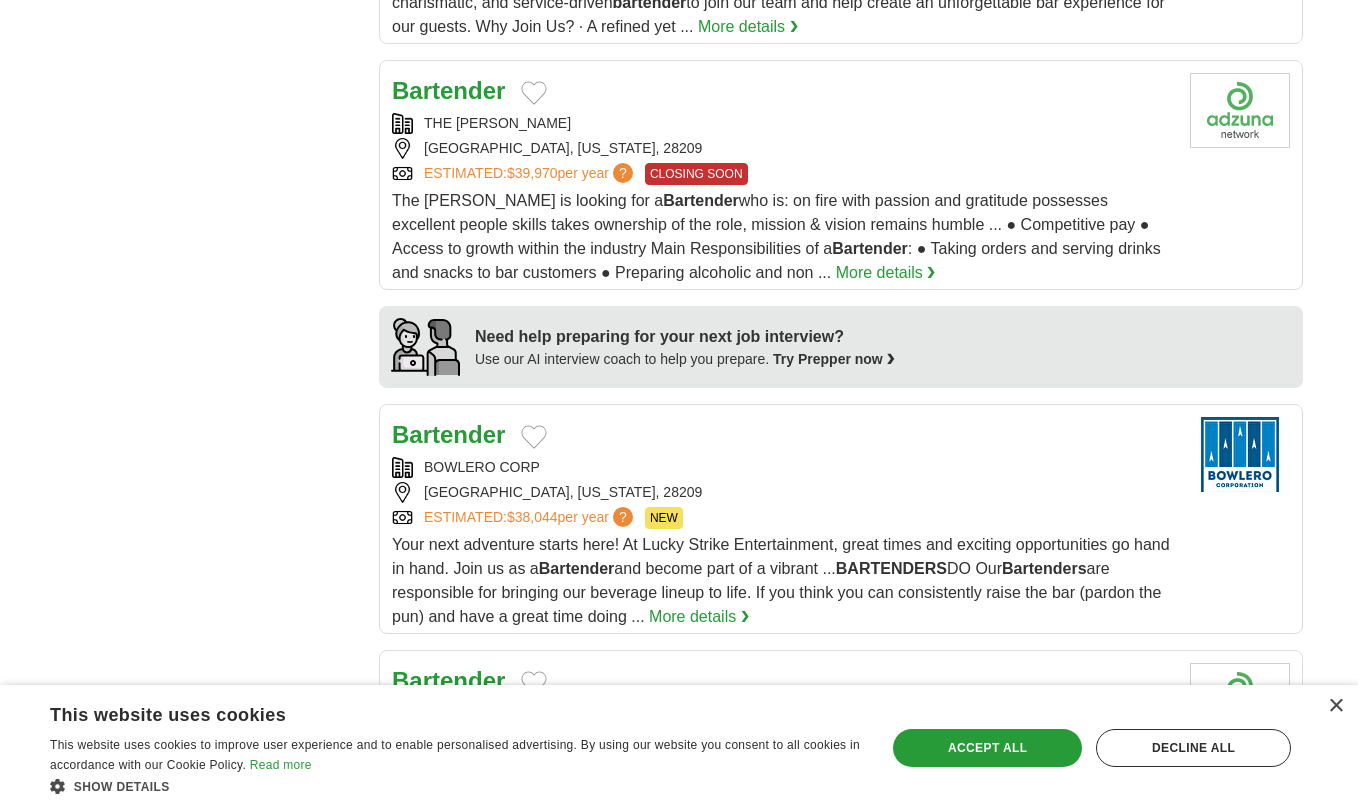 click on "The Jimmy is looking for a  Bartender  who is: on fire with passion and gratitude possesses excellent people skills takes ownership of the role, mission & vision remains humble ...  ● Competitive pay ● Access to growth within the industry Main Responsibilities of a  Bartender : ● Taking orders and serving drinks and snacks to bar customers ● Preparing alcoholic and non ..." at bounding box center [776, 236] 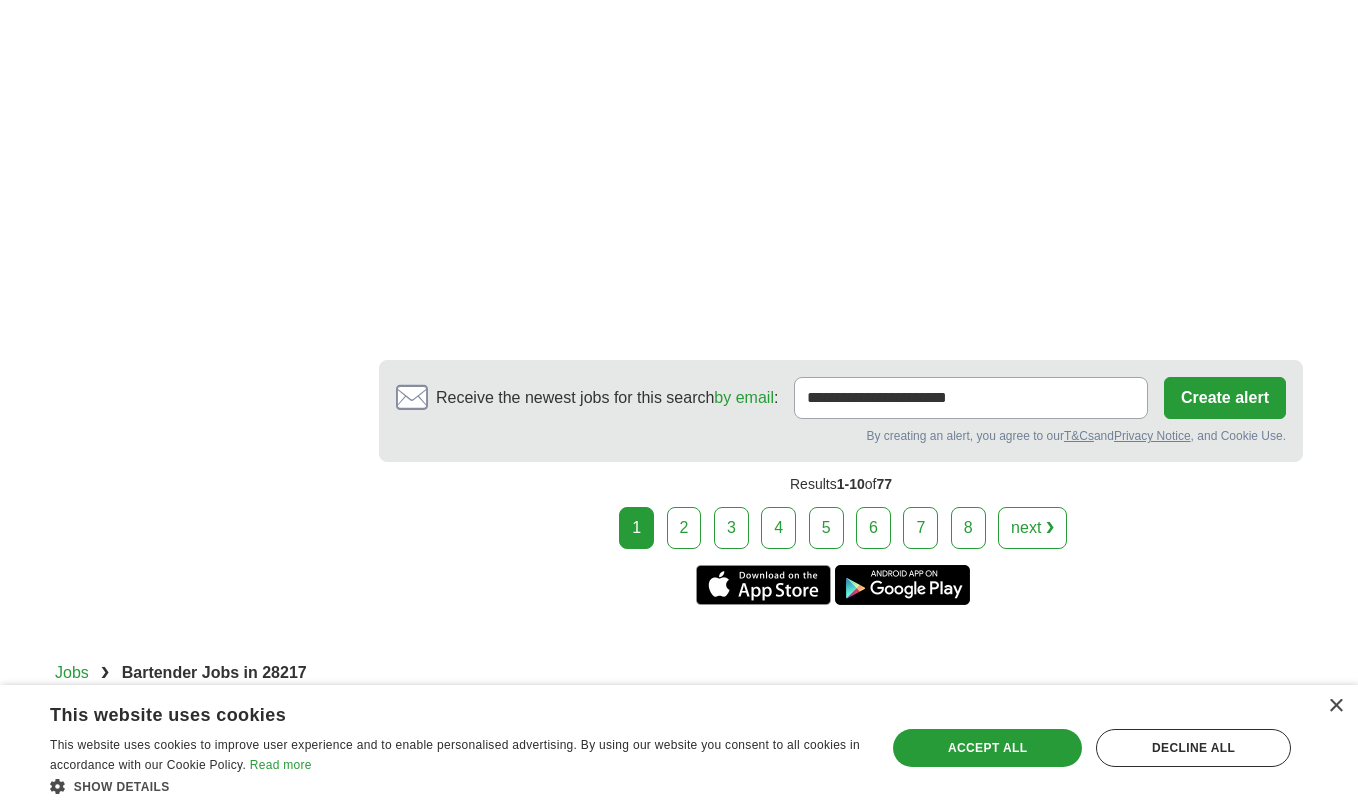 scroll, scrollTop: 3866, scrollLeft: 0, axis: vertical 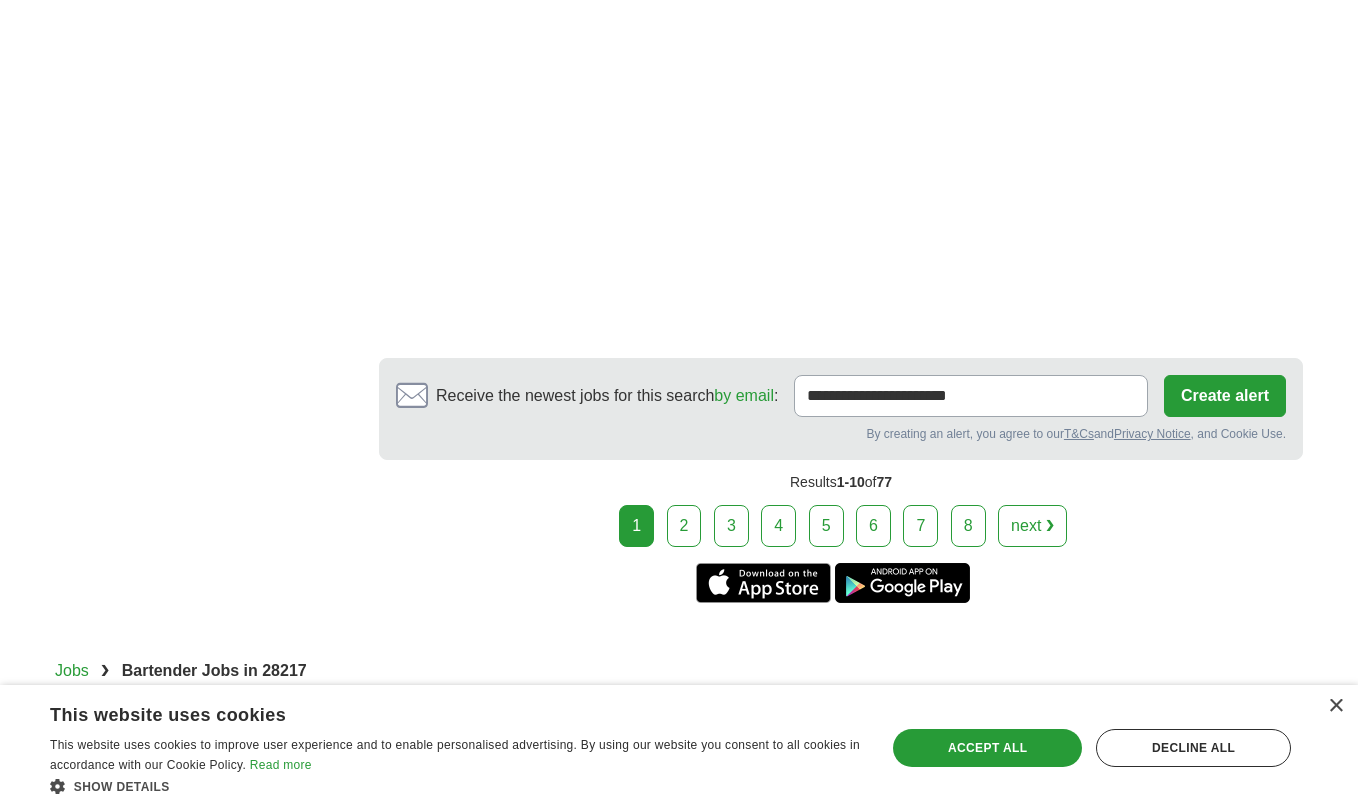 click on "2" at bounding box center [684, 526] 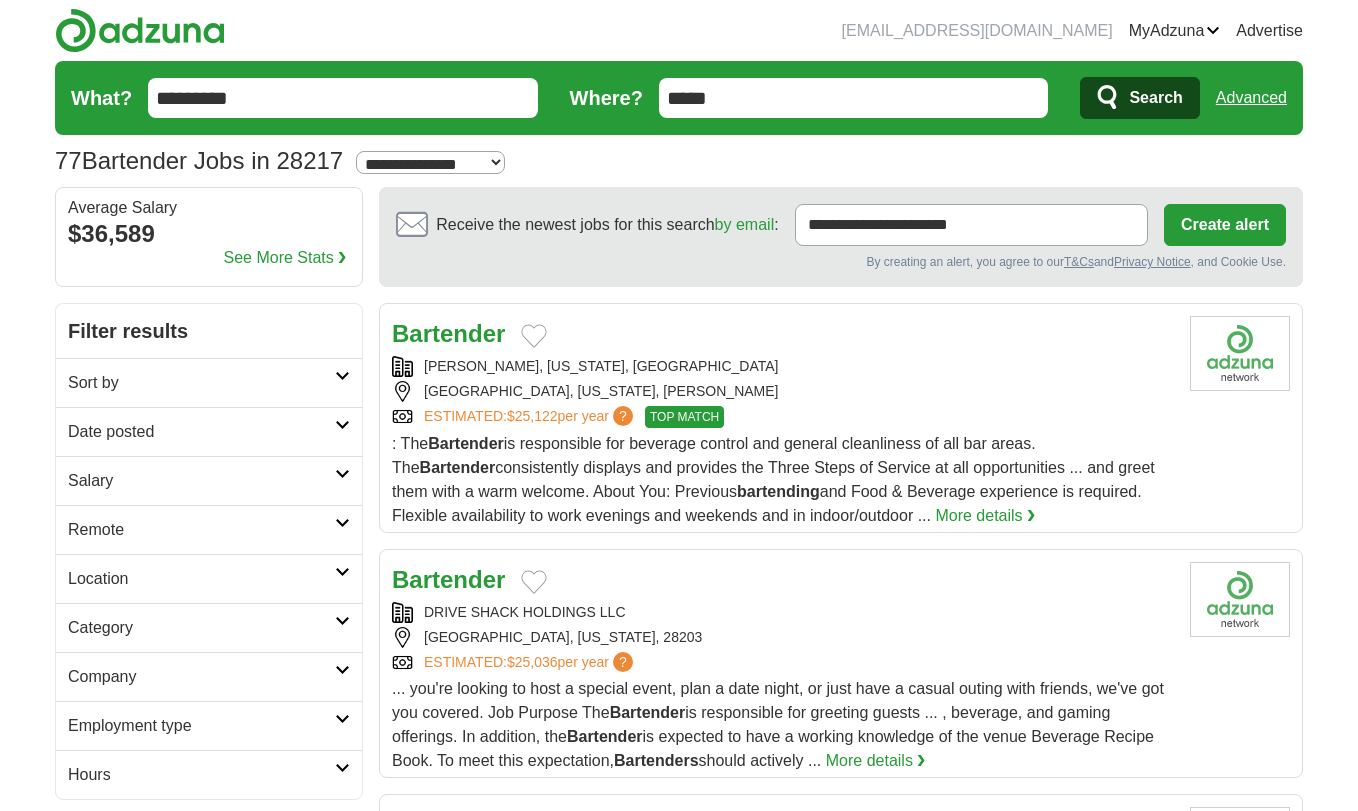 scroll, scrollTop: 0, scrollLeft: 0, axis: both 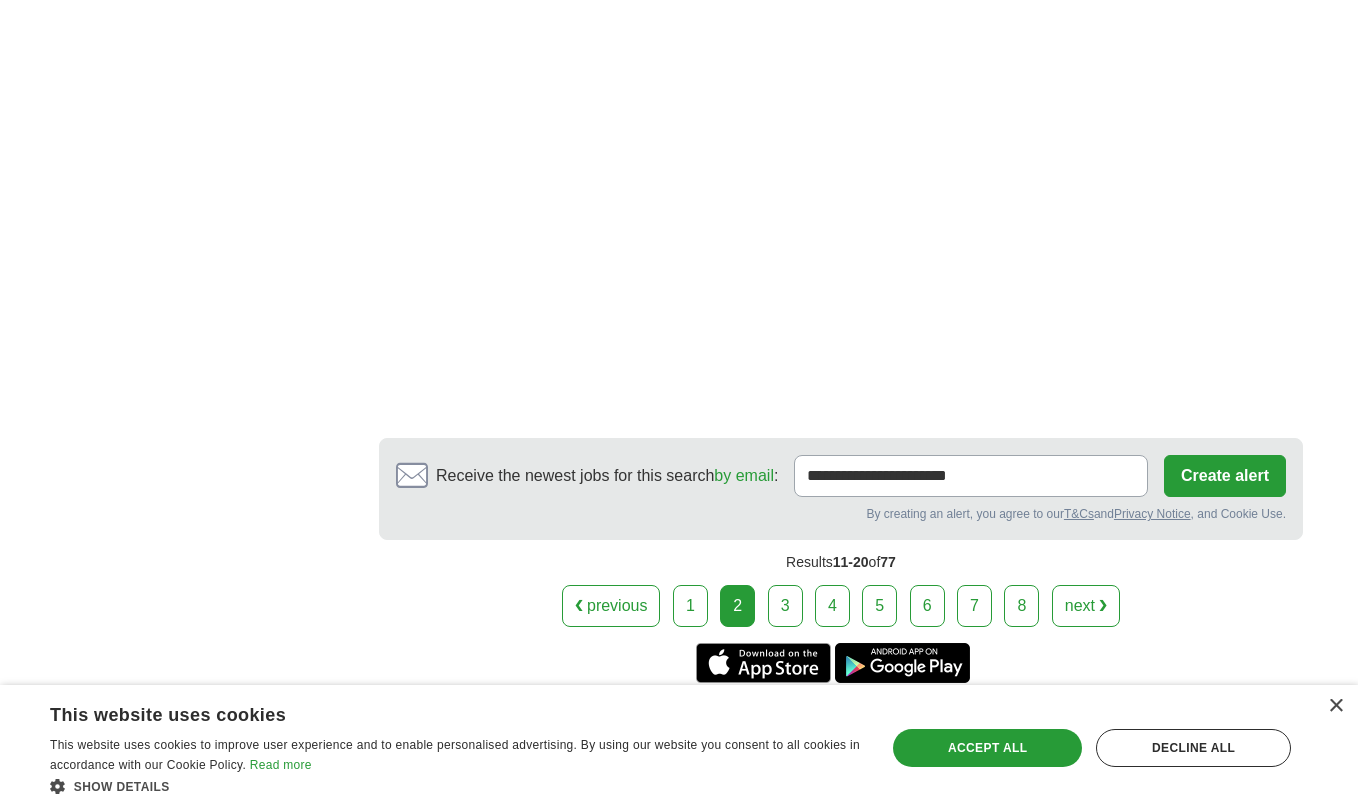click on "3" at bounding box center [785, 606] 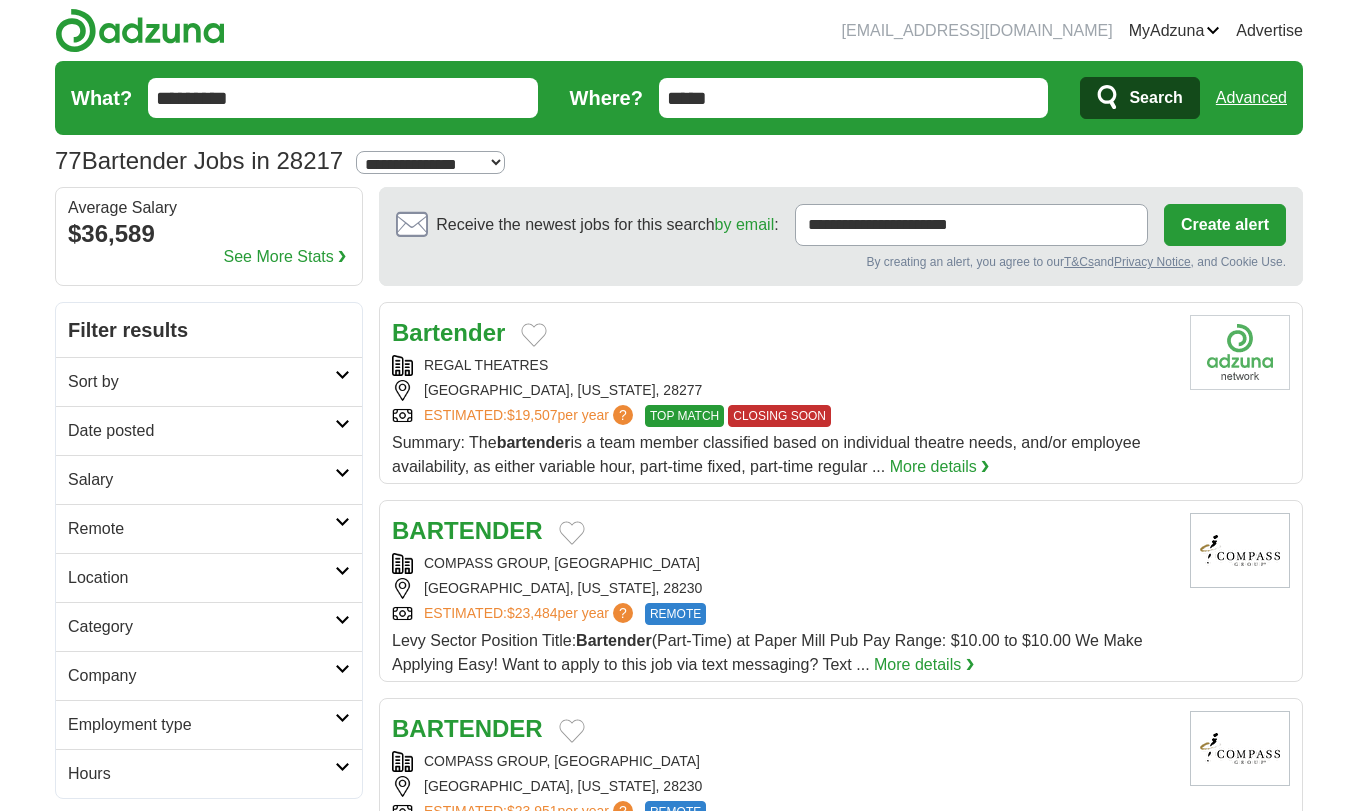 scroll, scrollTop: 0, scrollLeft: 0, axis: both 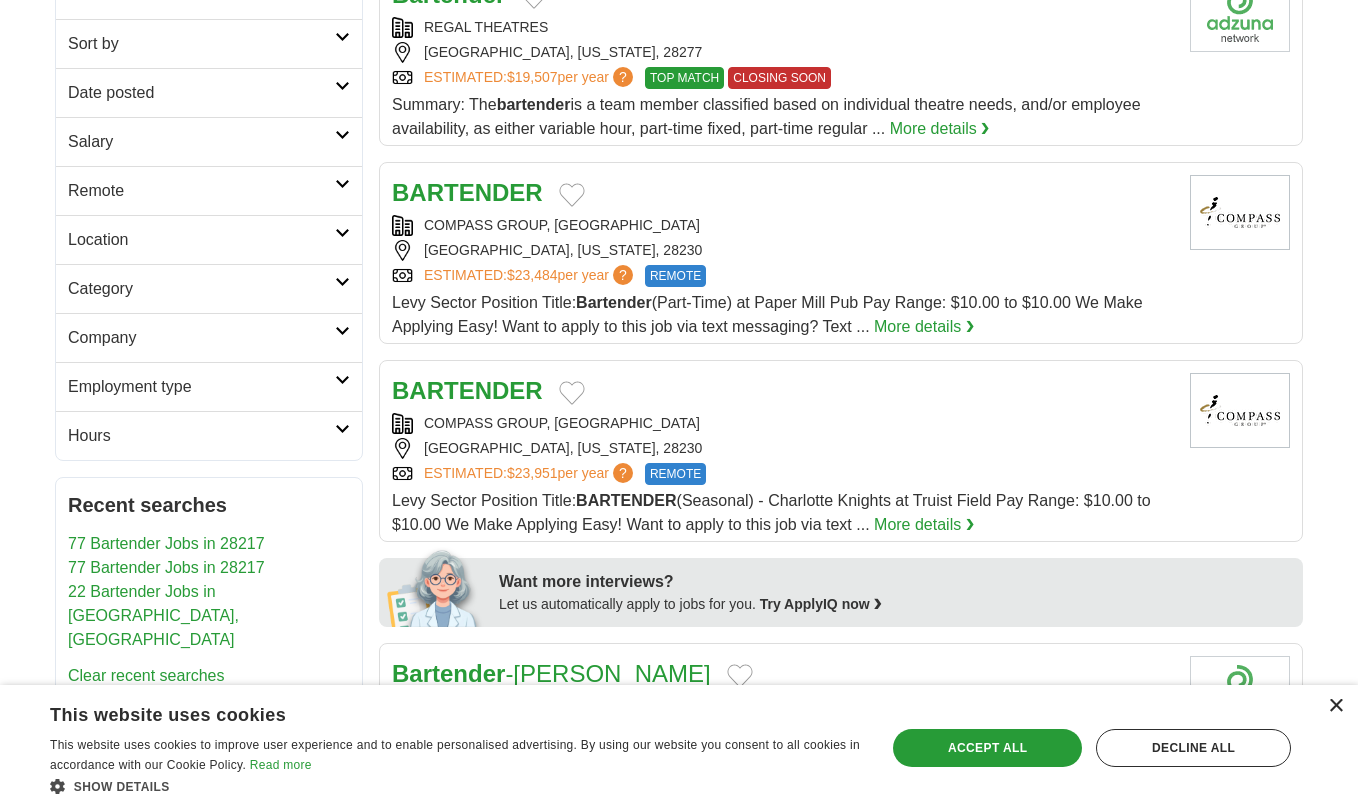 click on "×" at bounding box center [1335, 706] 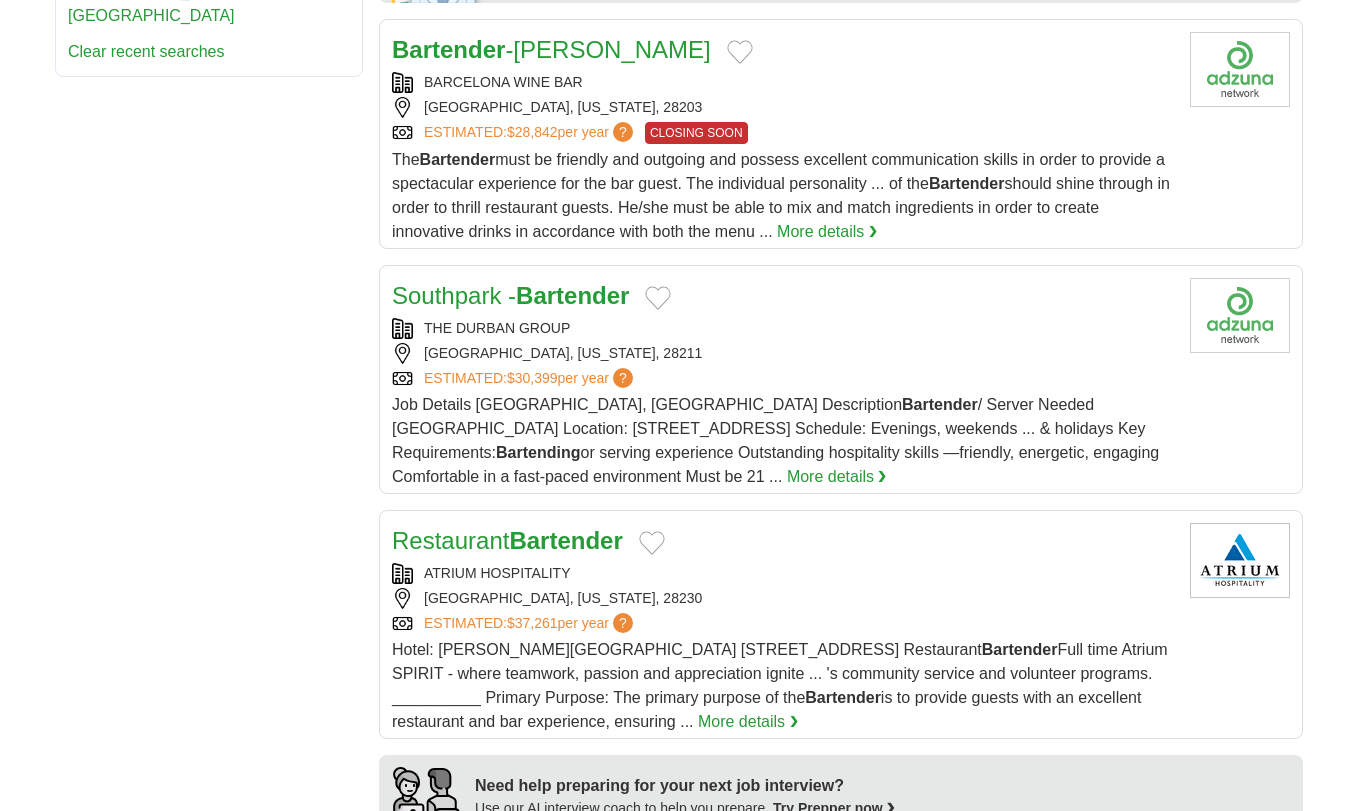 scroll, scrollTop: 969, scrollLeft: 0, axis: vertical 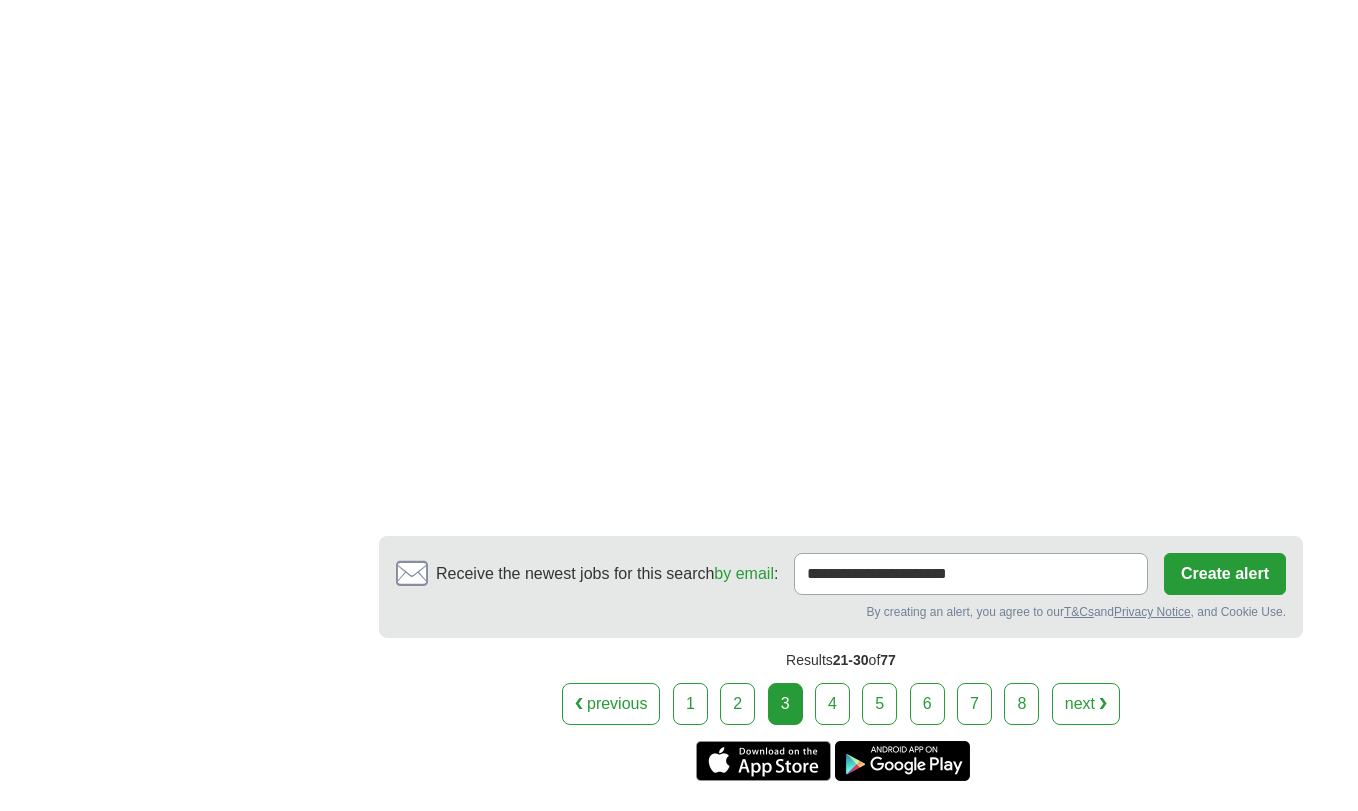 click on "4" at bounding box center (832, 704) 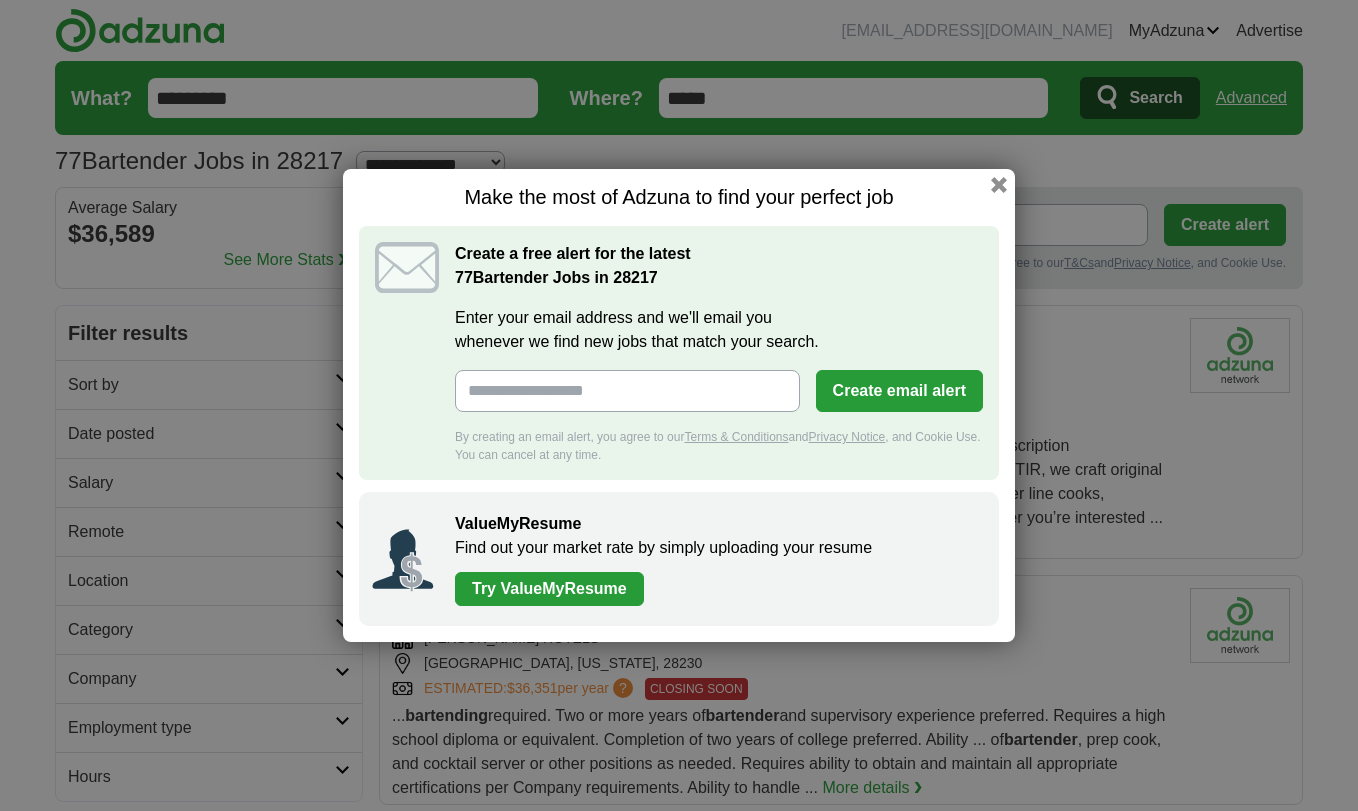 scroll, scrollTop: 0, scrollLeft: 0, axis: both 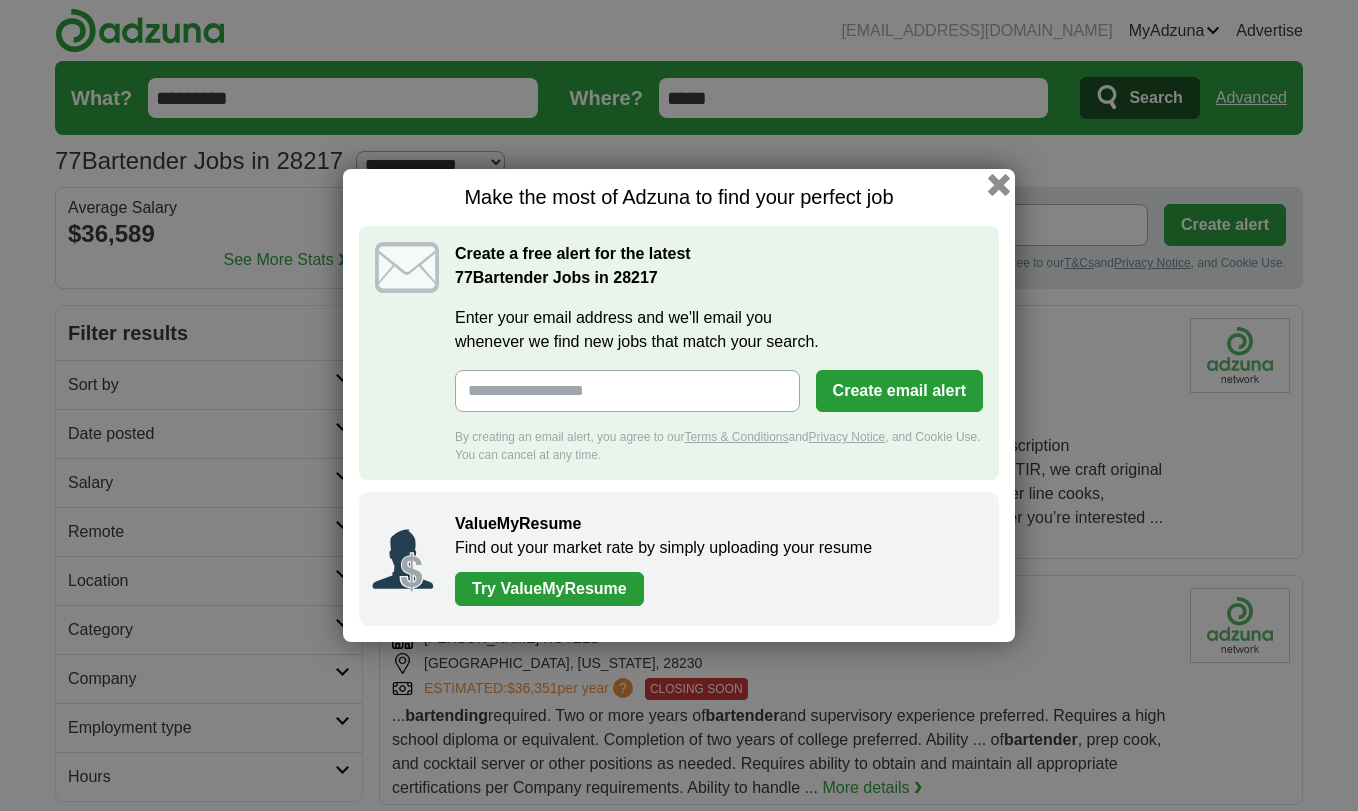 click at bounding box center (999, 185) 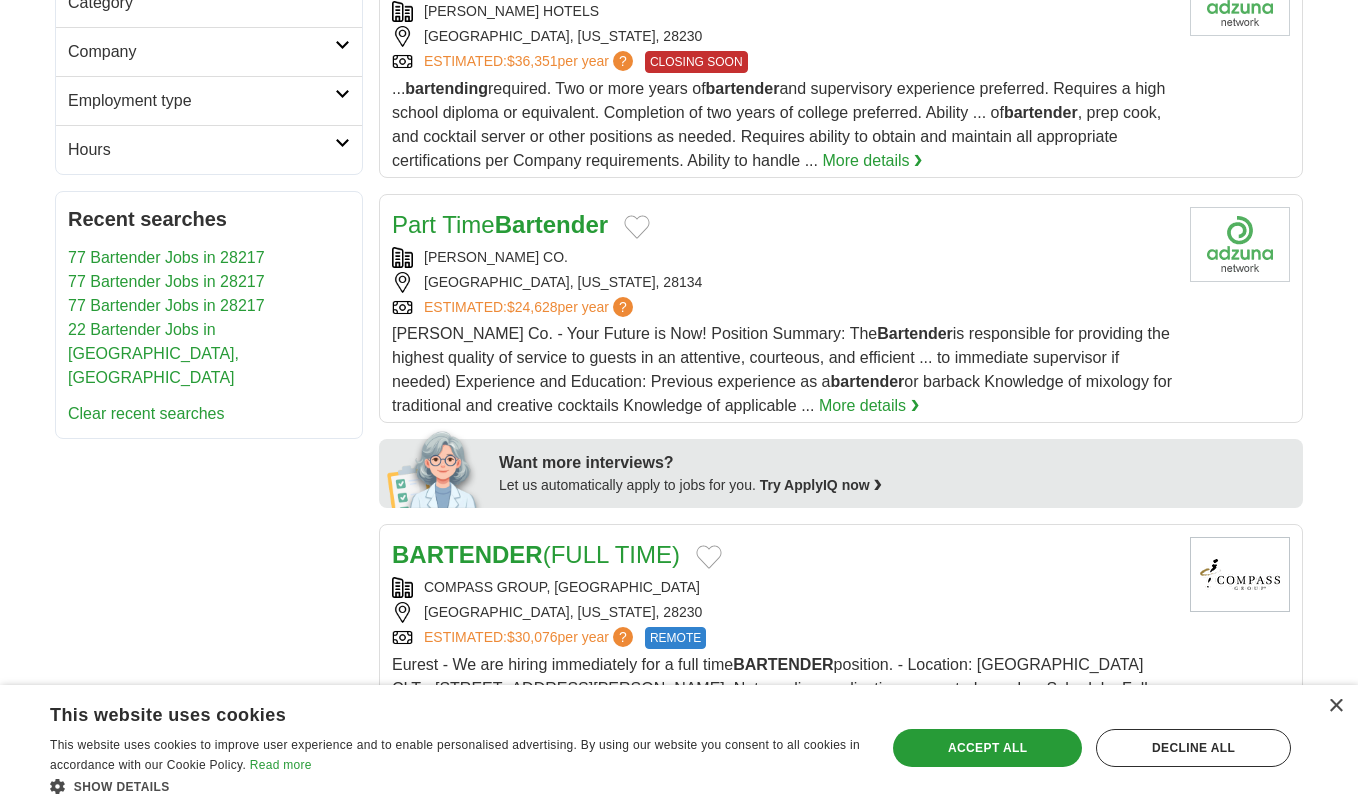 scroll, scrollTop: 627, scrollLeft: 0, axis: vertical 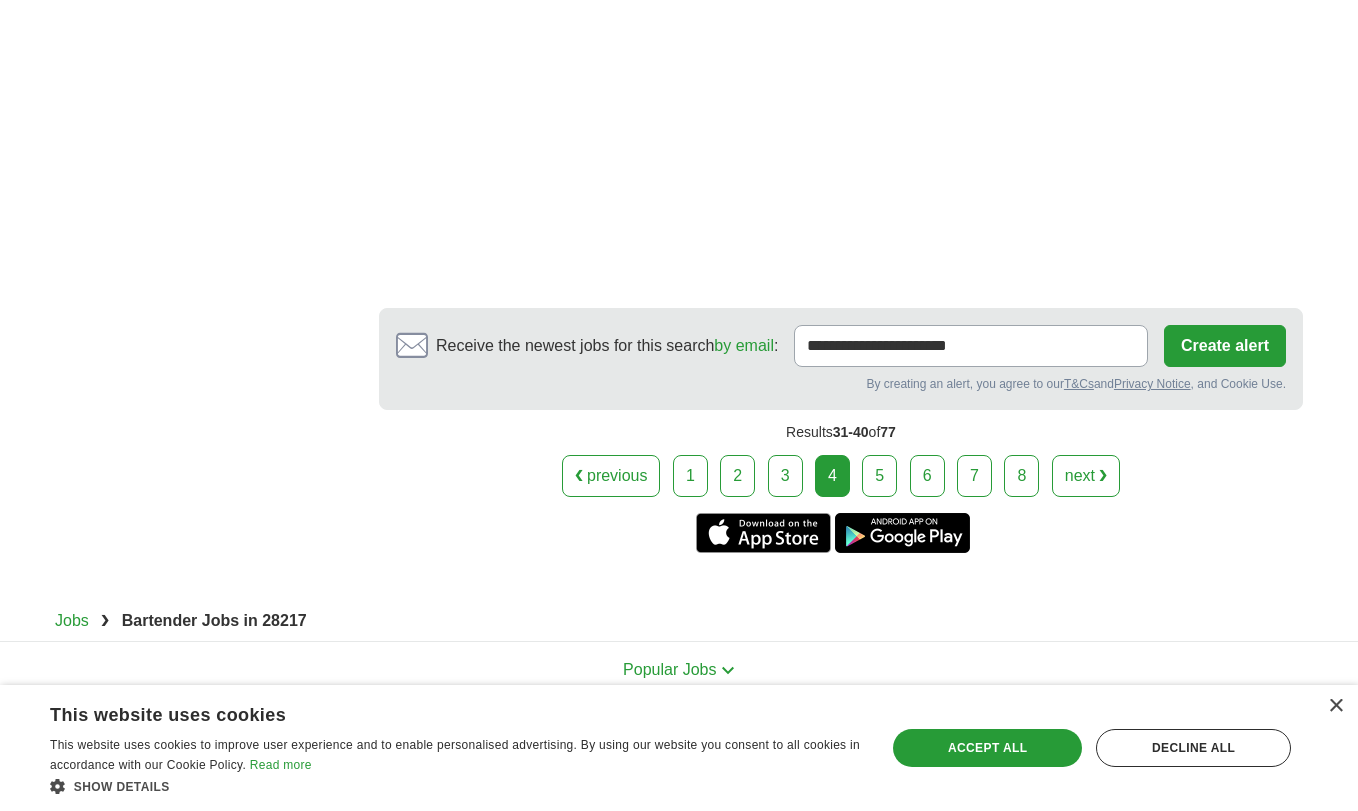click on "5" at bounding box center (879, 476) 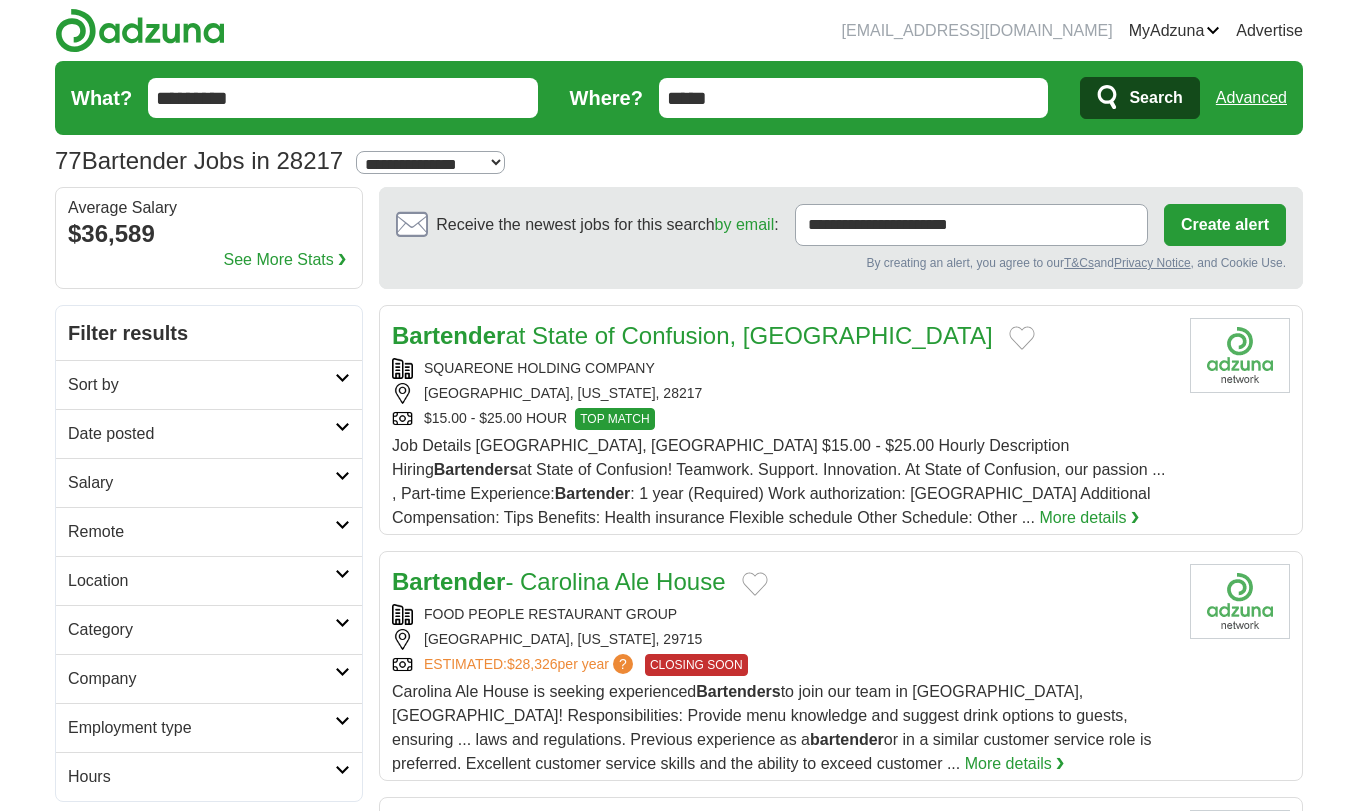 scroll, scrollTop: 0, scrollLeft: 0, axis: both 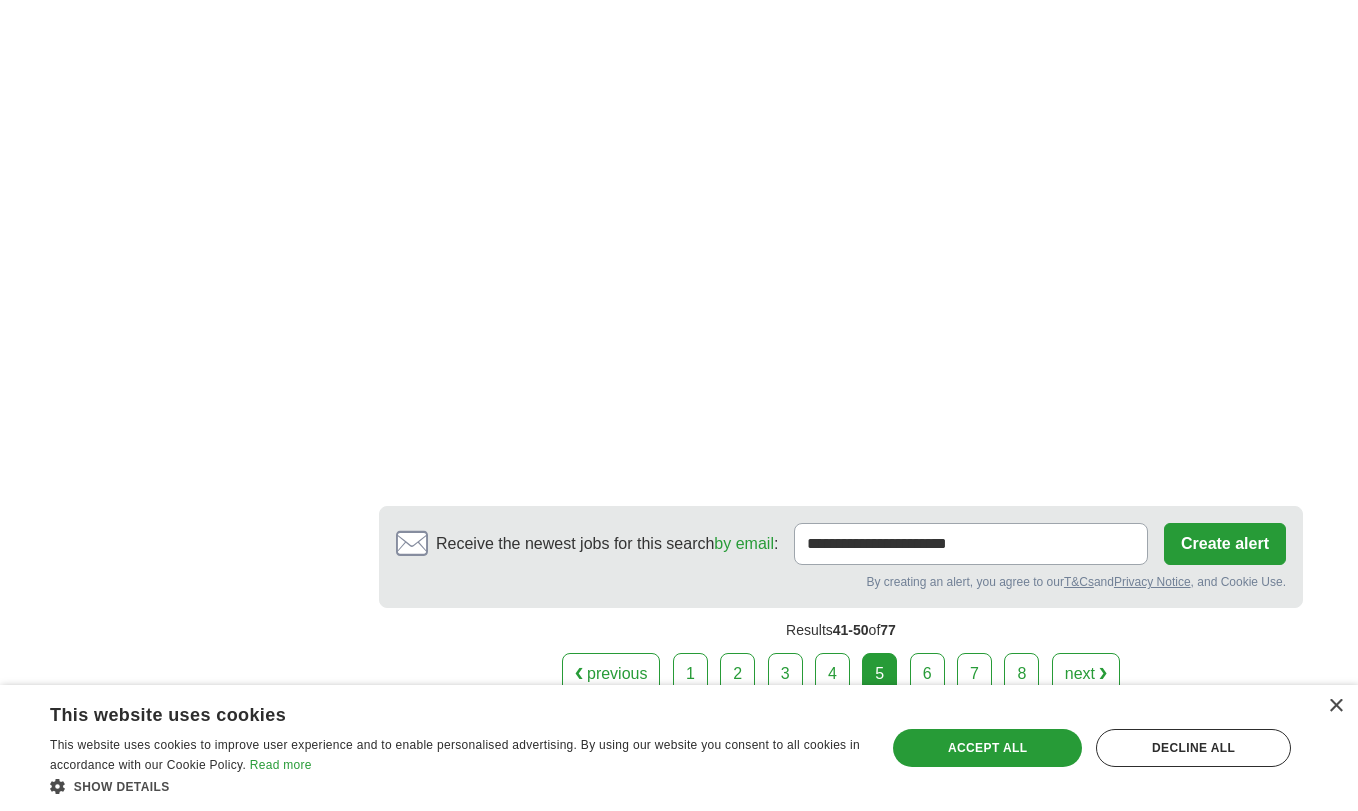 click on "6" at bounding box center [927, 674] 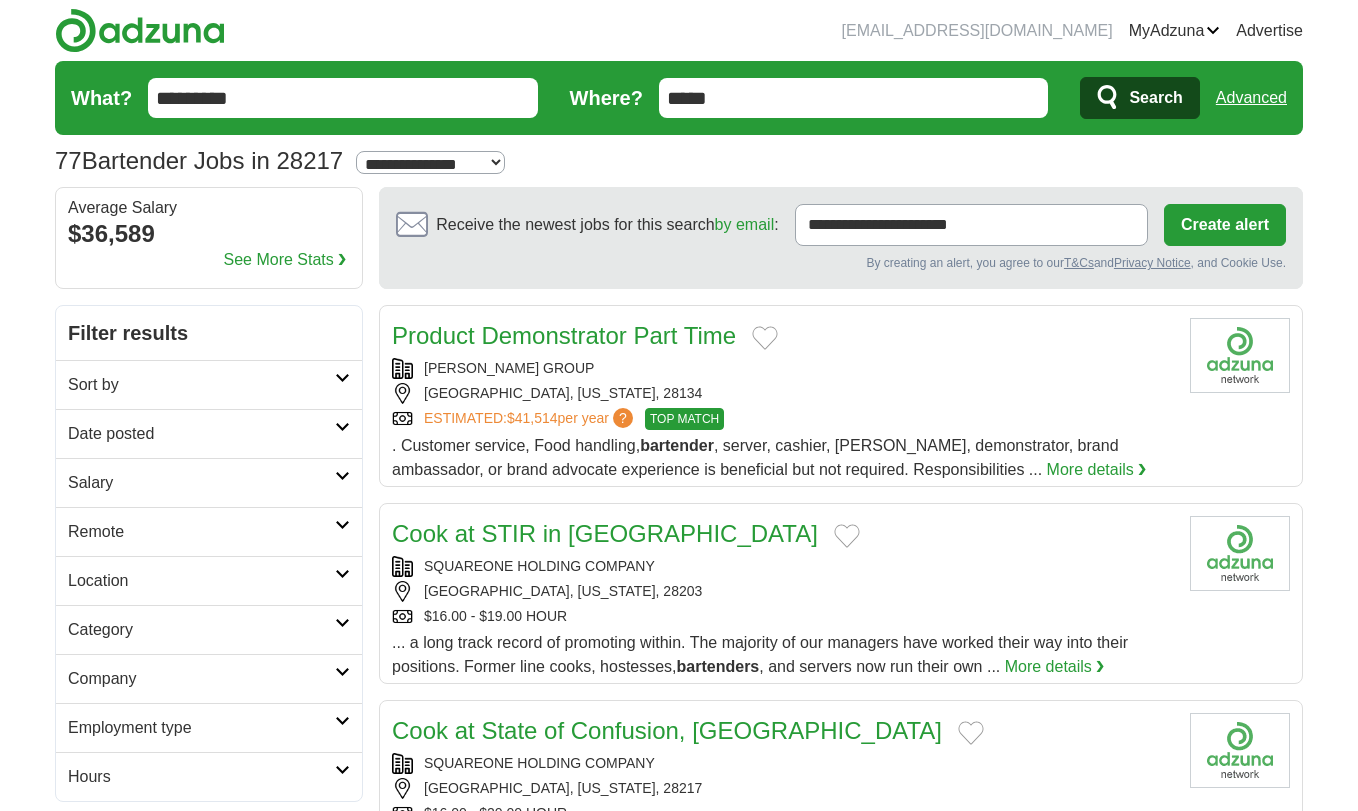 scroll, scrollTop: 0, scrollLeft: 0, axis: both 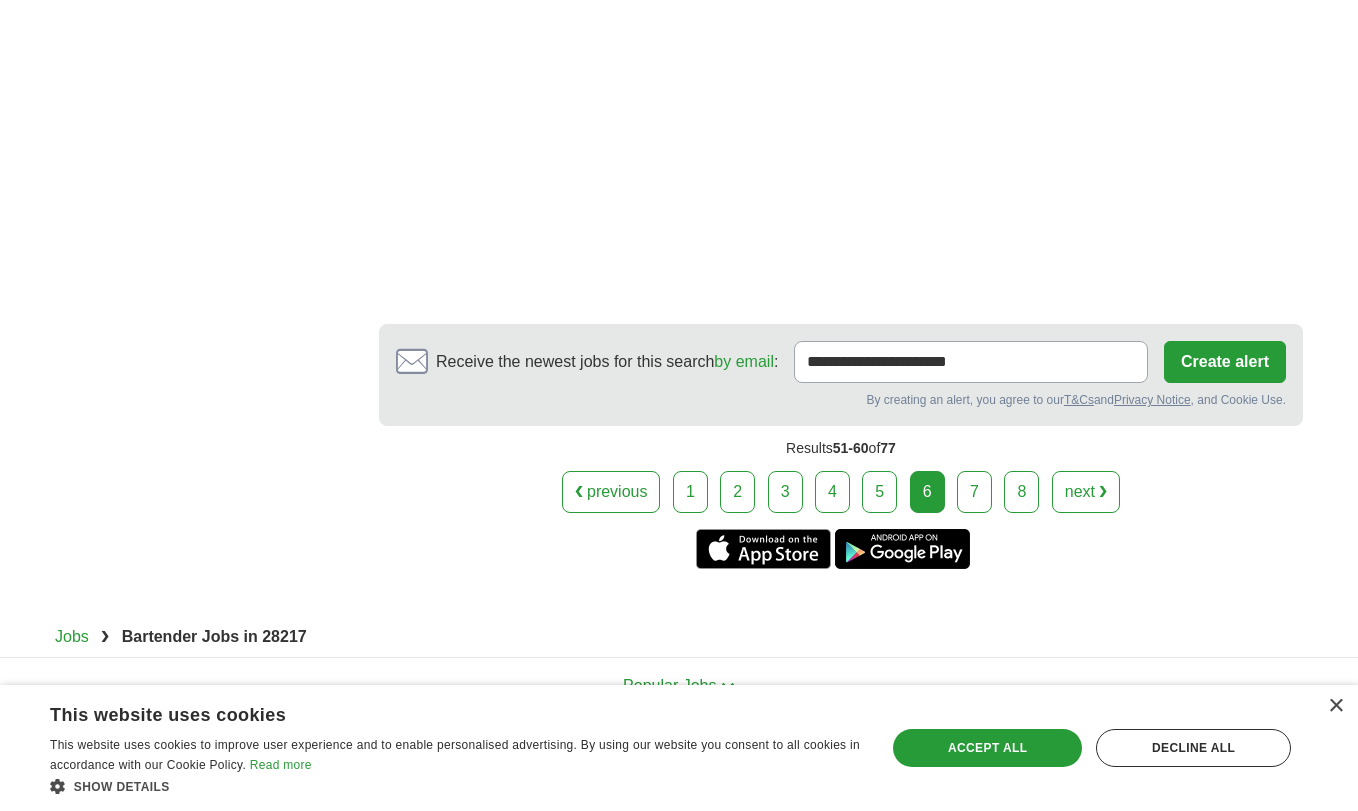 click on "7" at bounding box center [974, 492] 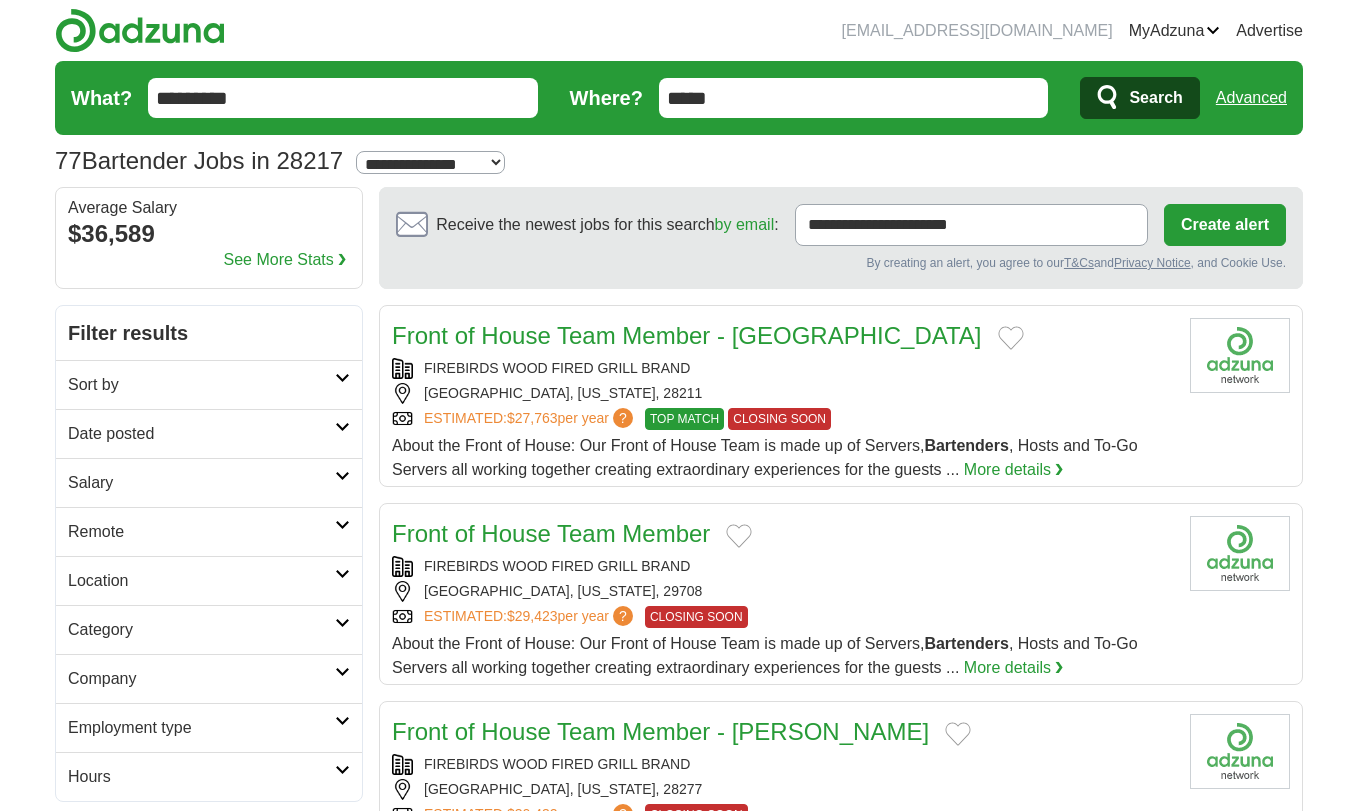 scroll, scrollTop: 0, scrollLeft: 0, axis: both 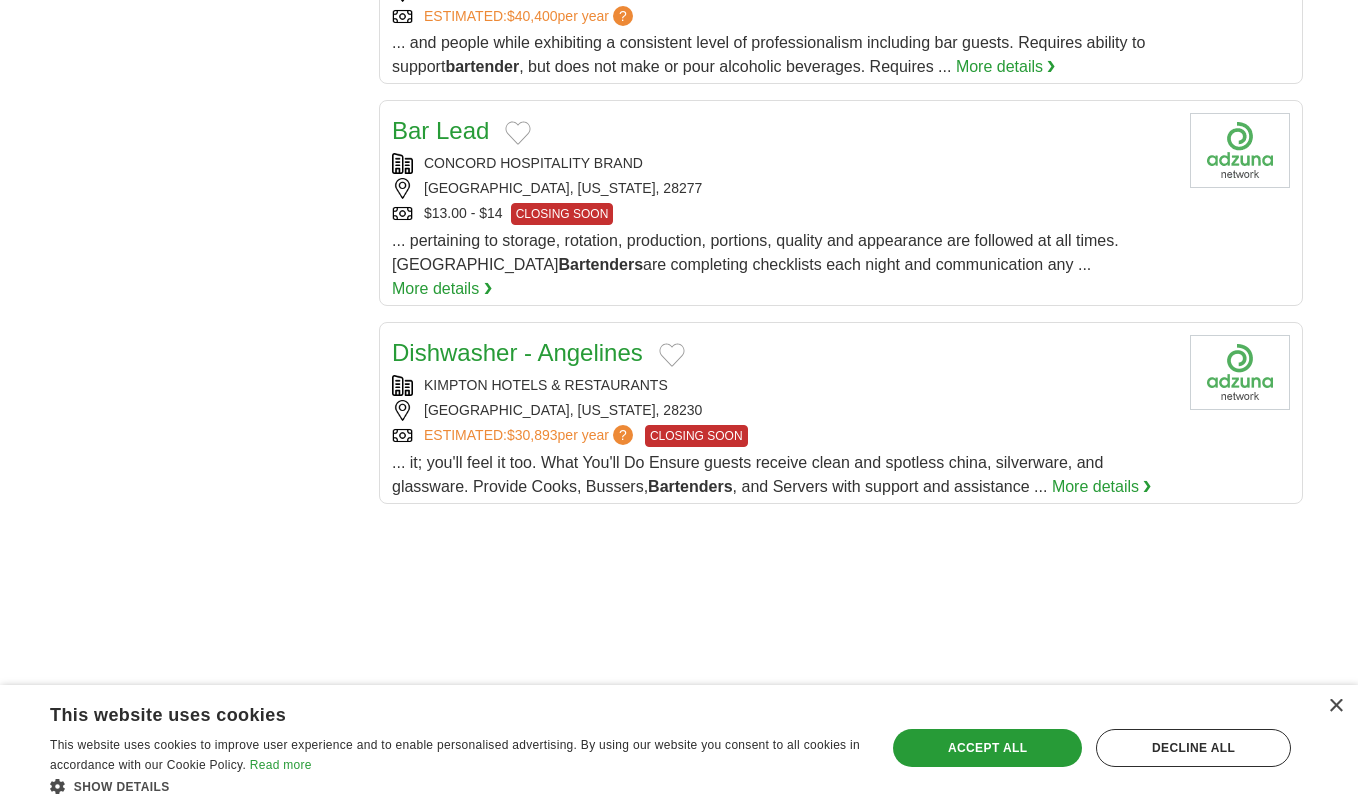 click on "Bar Lead" at bounding box center [440, 130] 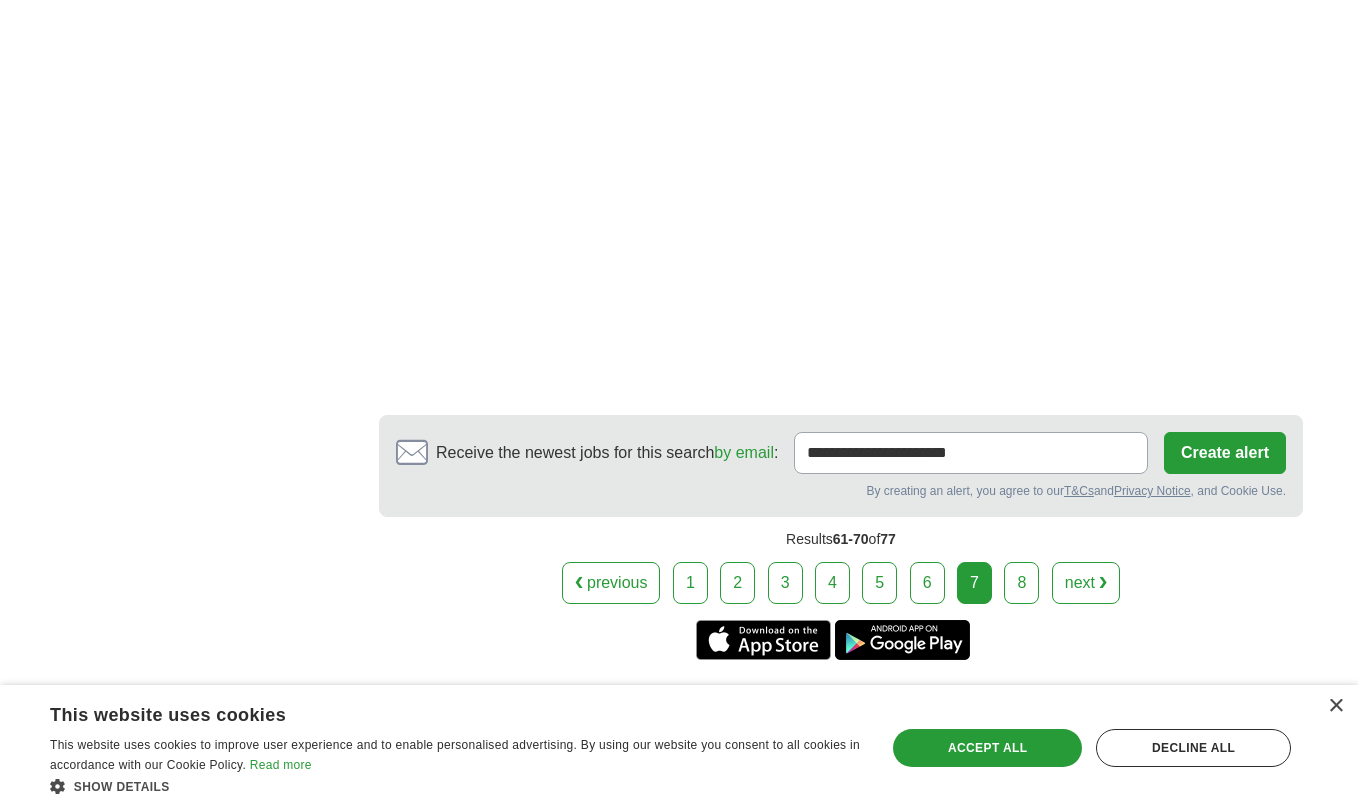 scroll, scrollTop: 3441, scrollLeft: 0, axis: vertical 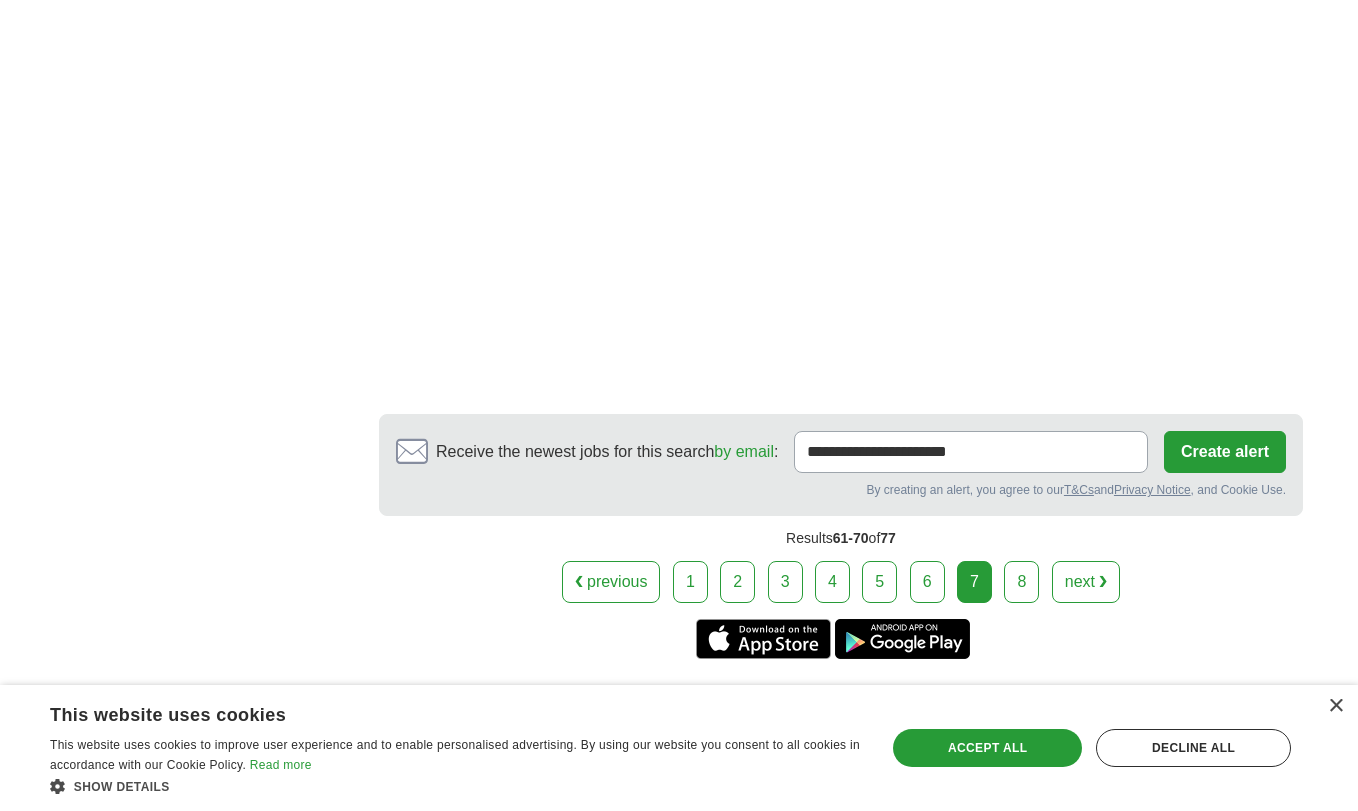 click on "8" at bounding box center [1021, 582] 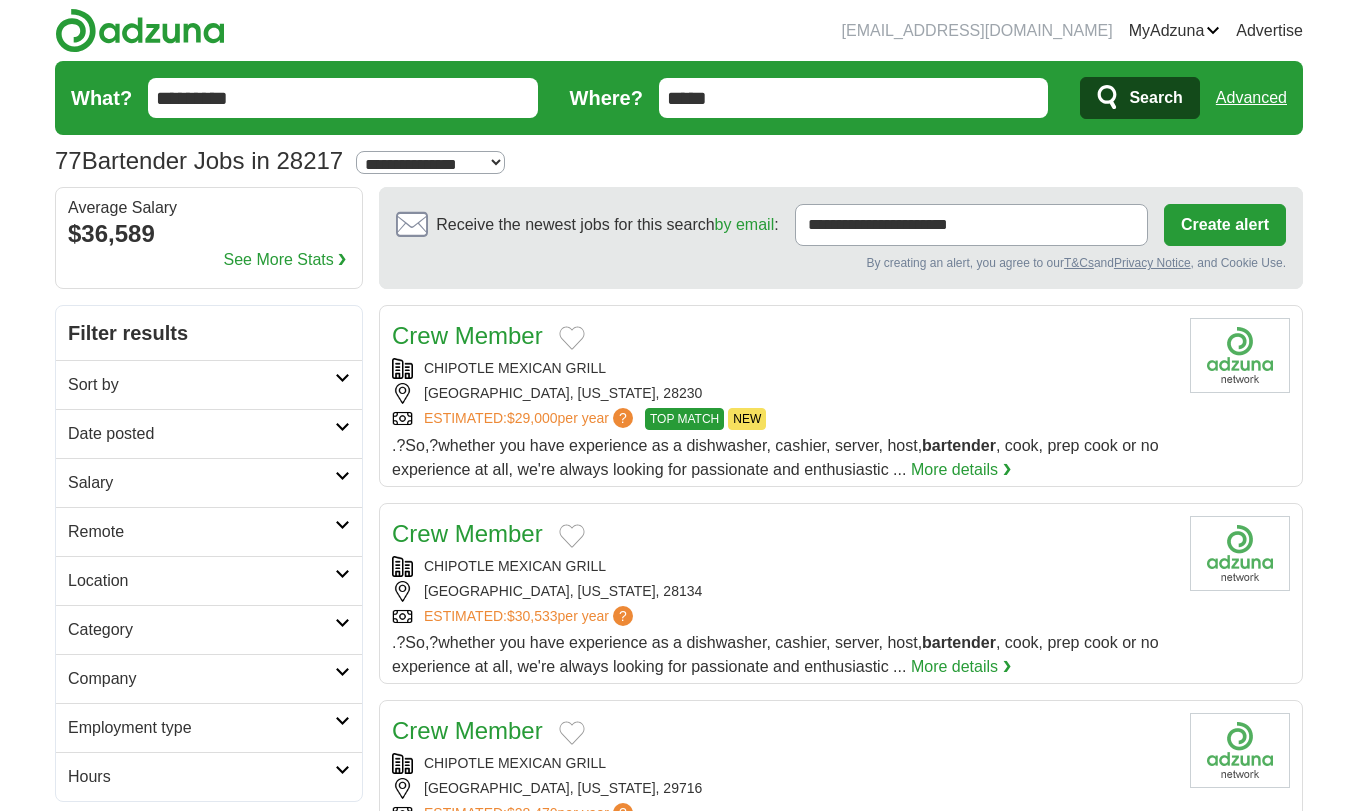 scroll, scrollTop: 0, scrollLeft: 0, axis: both 